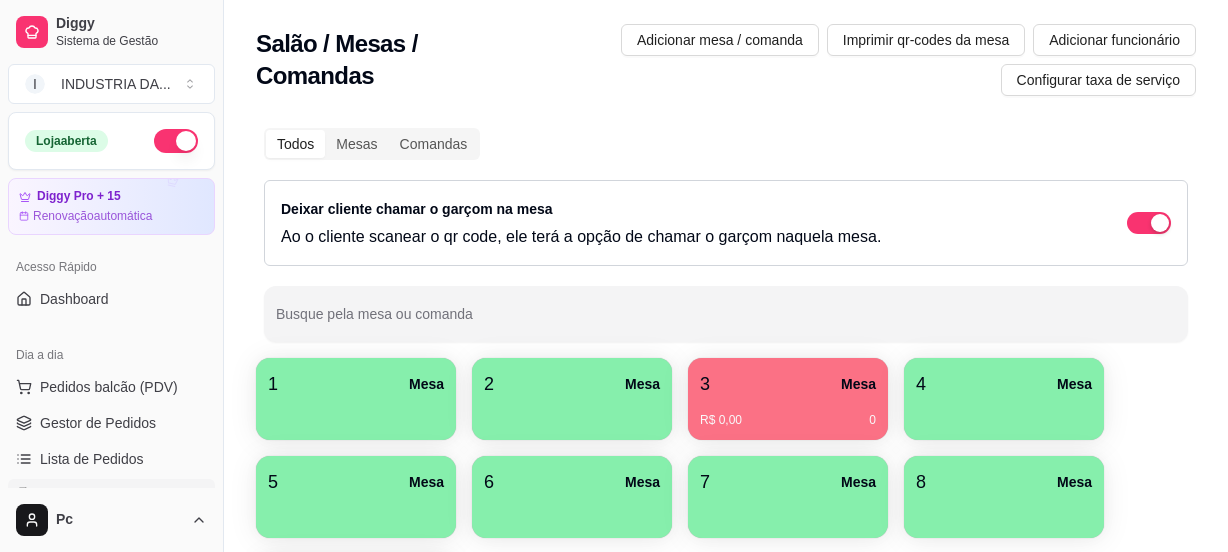 click on "9 Mesa" at bounding box center [356, 580] 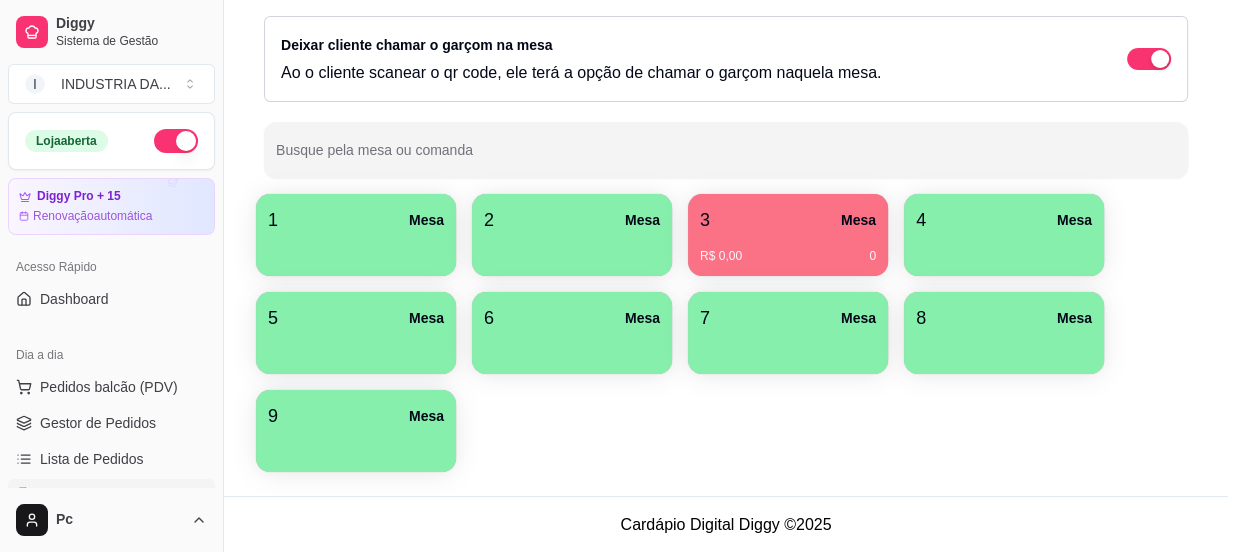 scroll, scrollTop: 164, scrollLeft: 0, axis: vertical 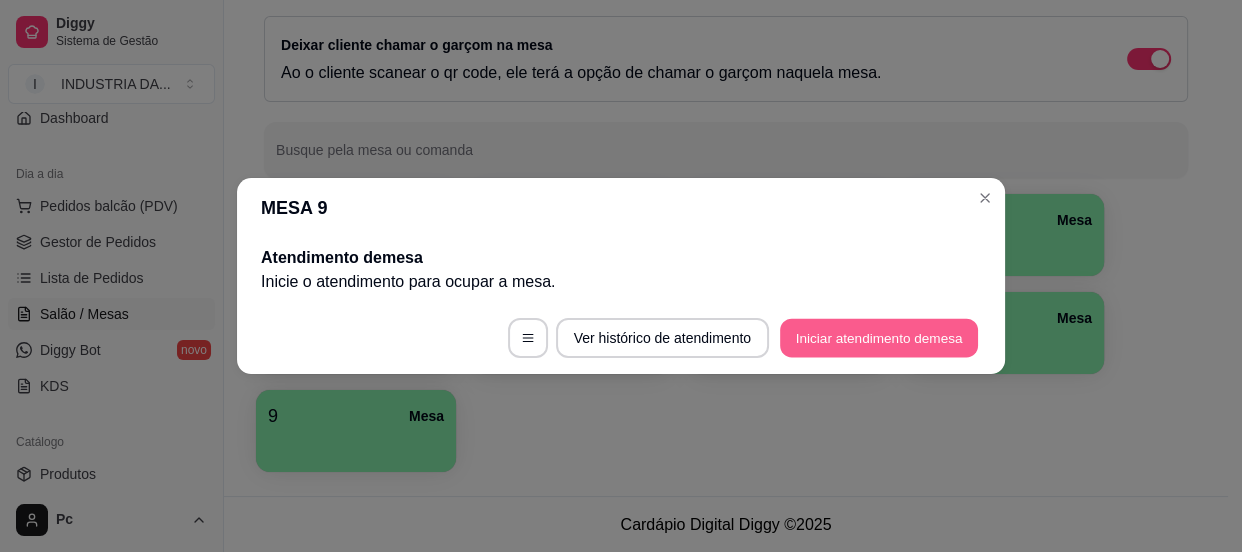 click on "Iniciar atendimento de  mesa" at bounding box center [879, 338] 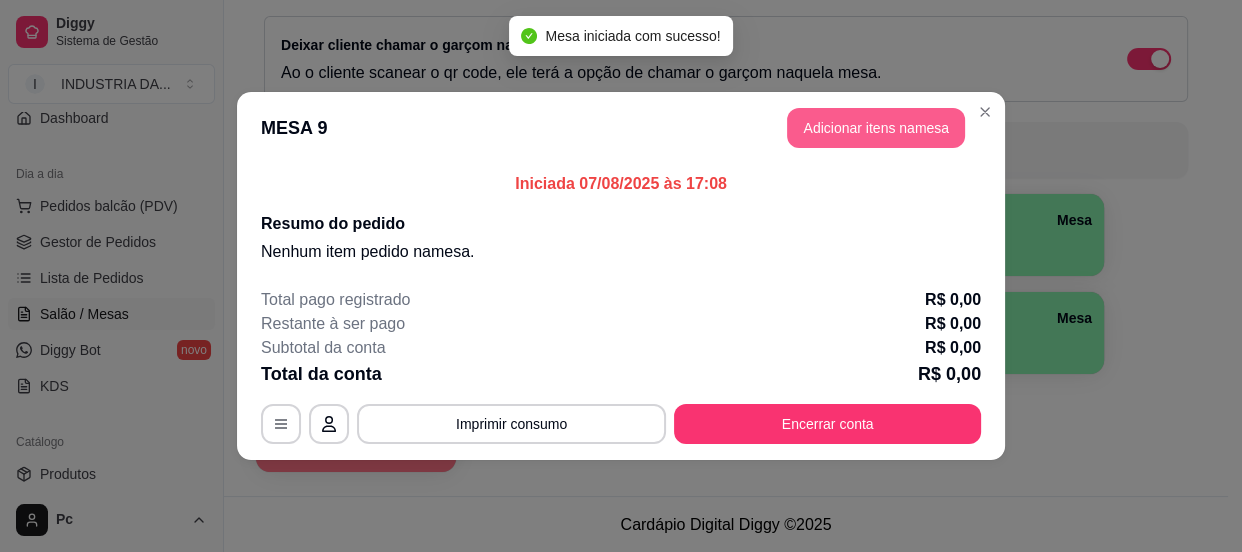 click on "Adicionar itens na  mesa" at bounding box center (876, 128) 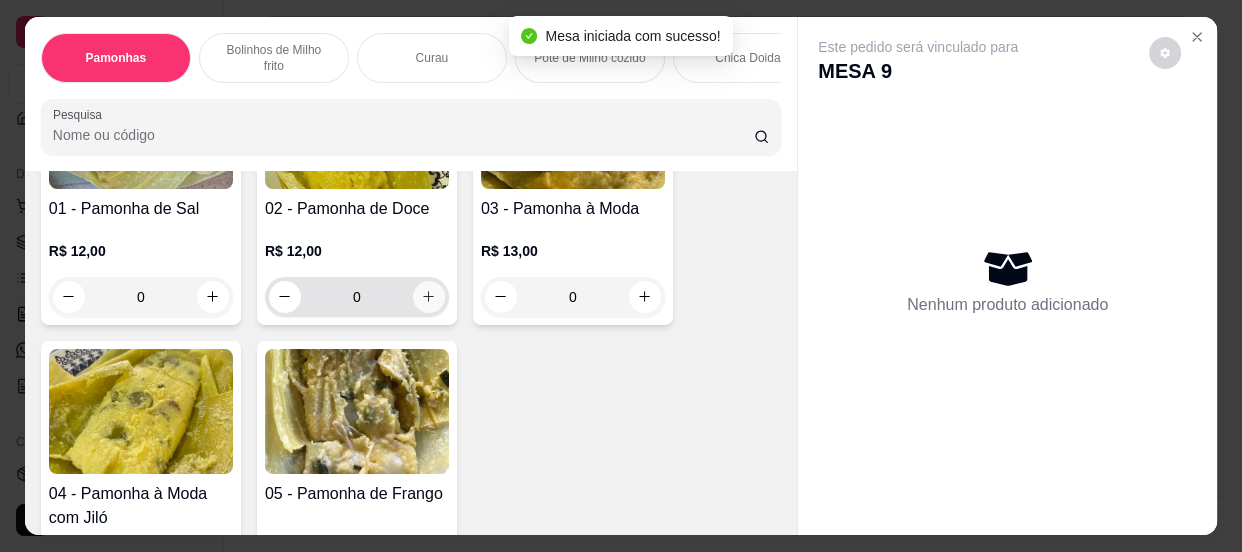 scroll, scrollTop: 272, scrollLeft: 0, axis: vertical 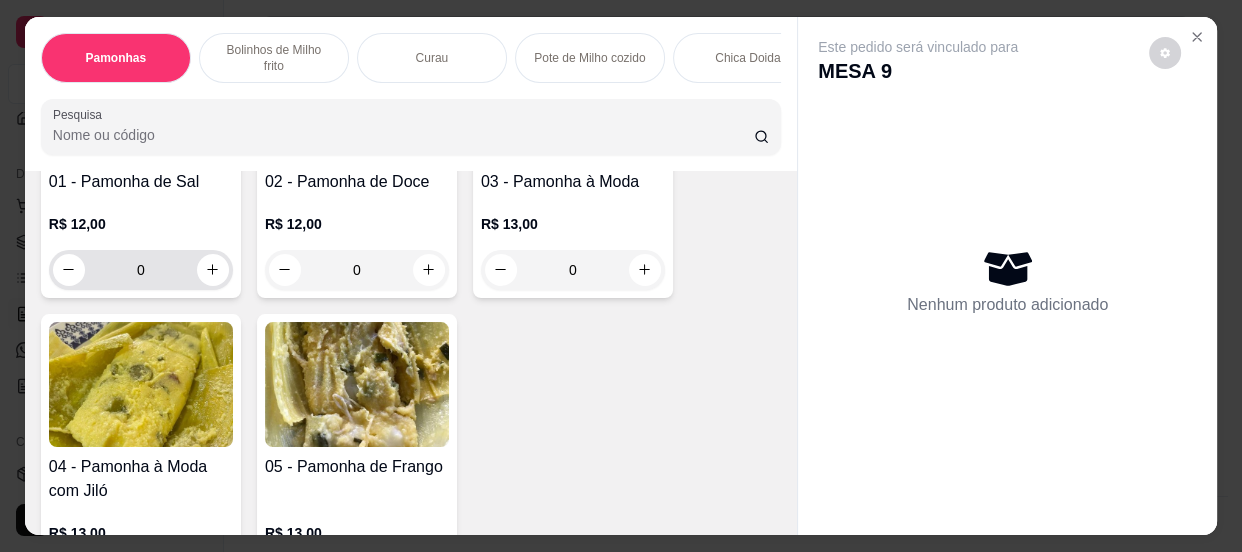 click on "0" at bounding box center (141, 270) 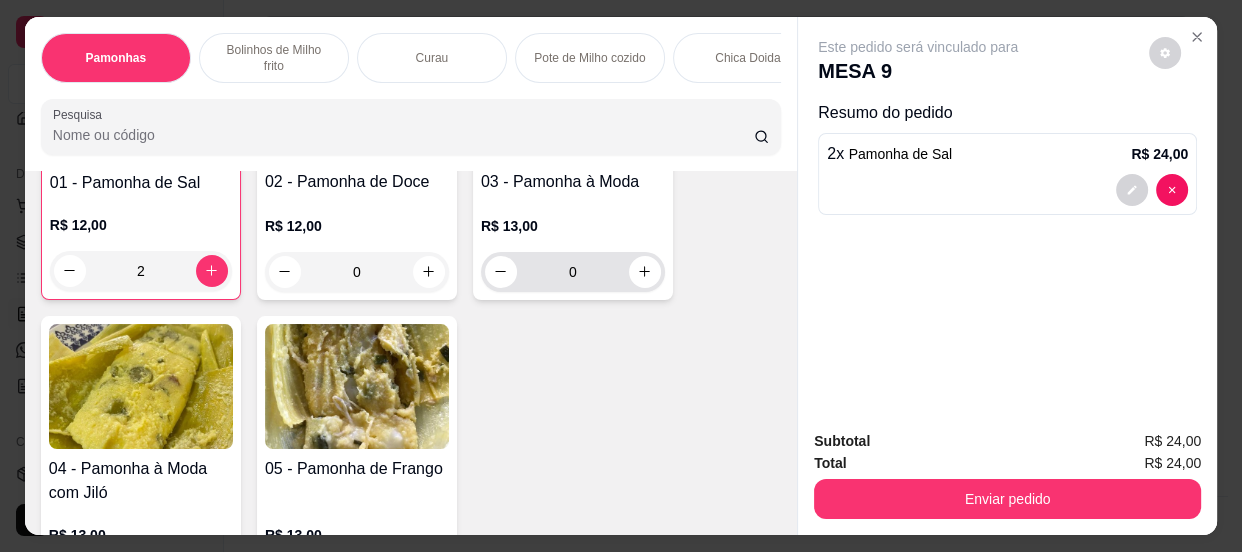 scroll, scrollTop: 273, scrollLeft: 0, axis: vertical 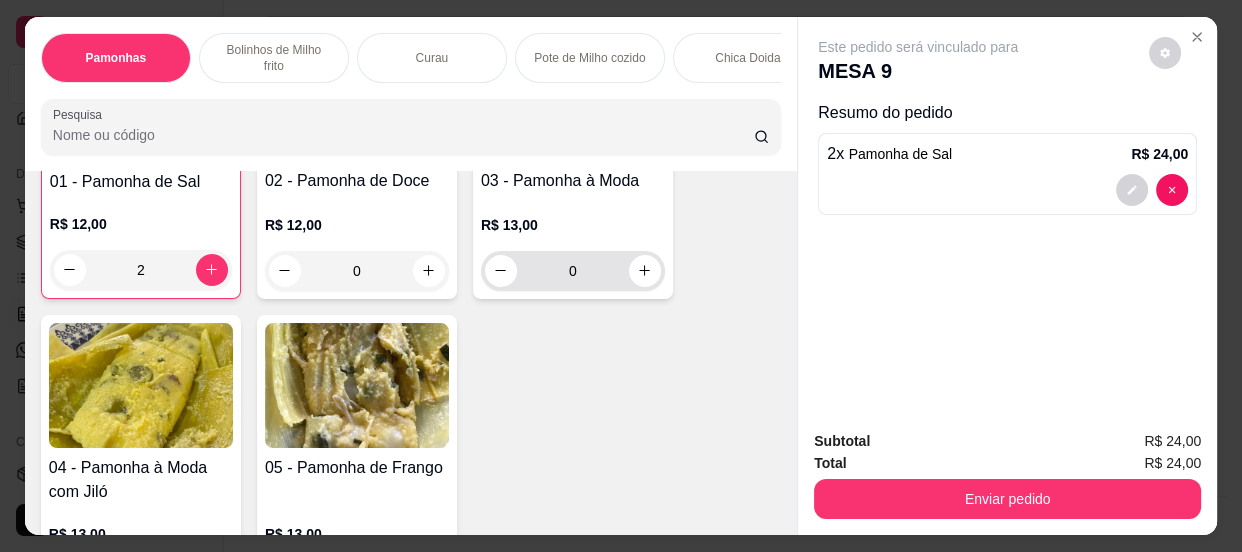 type on "2" 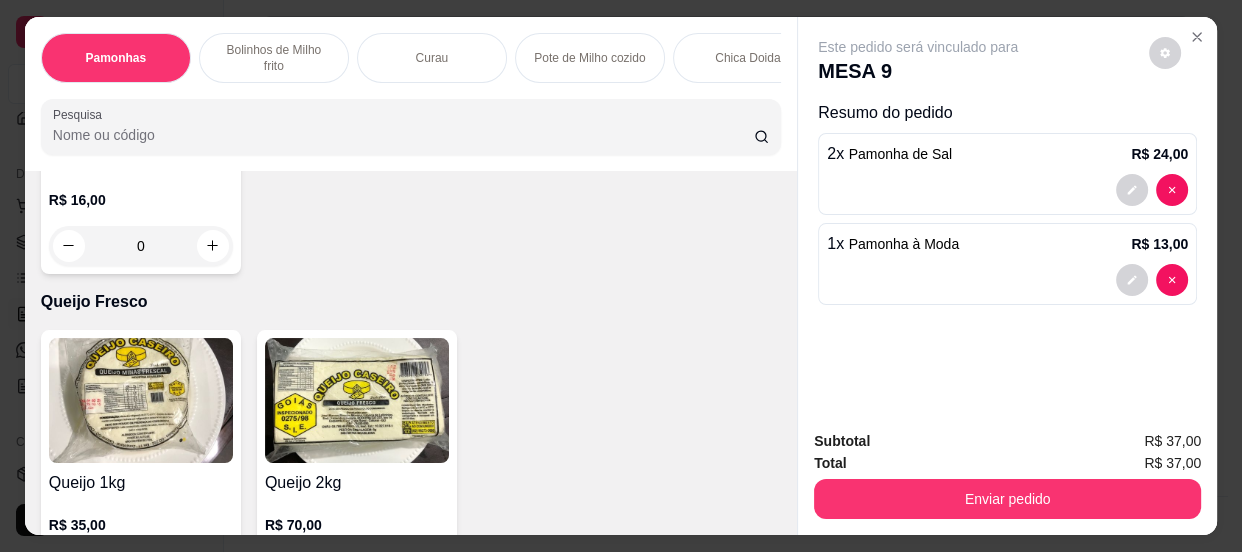 scroll, scrollTop: 2182, scrollLeft: 0, axis: vertical 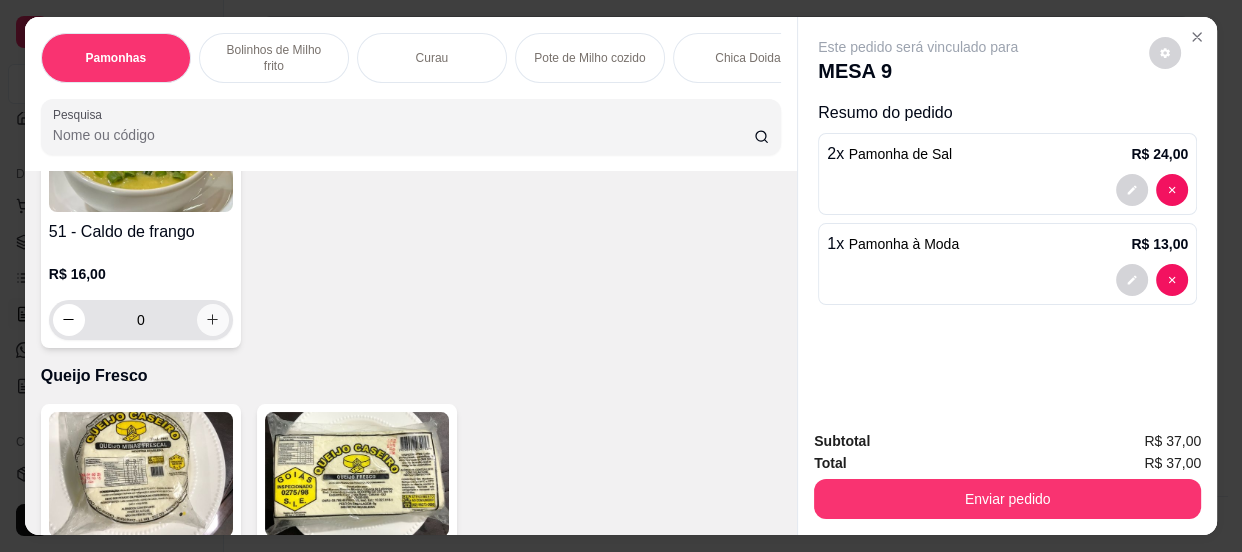 type on "1" 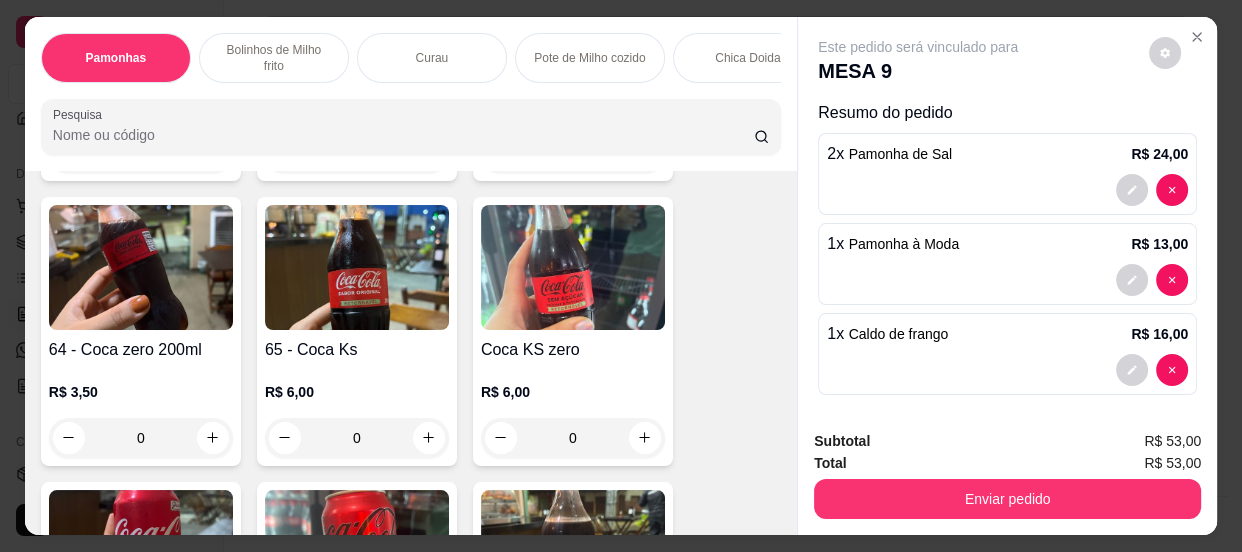 scroll, scrollTop: 3365, scrollLeft: 0, axis: vertical 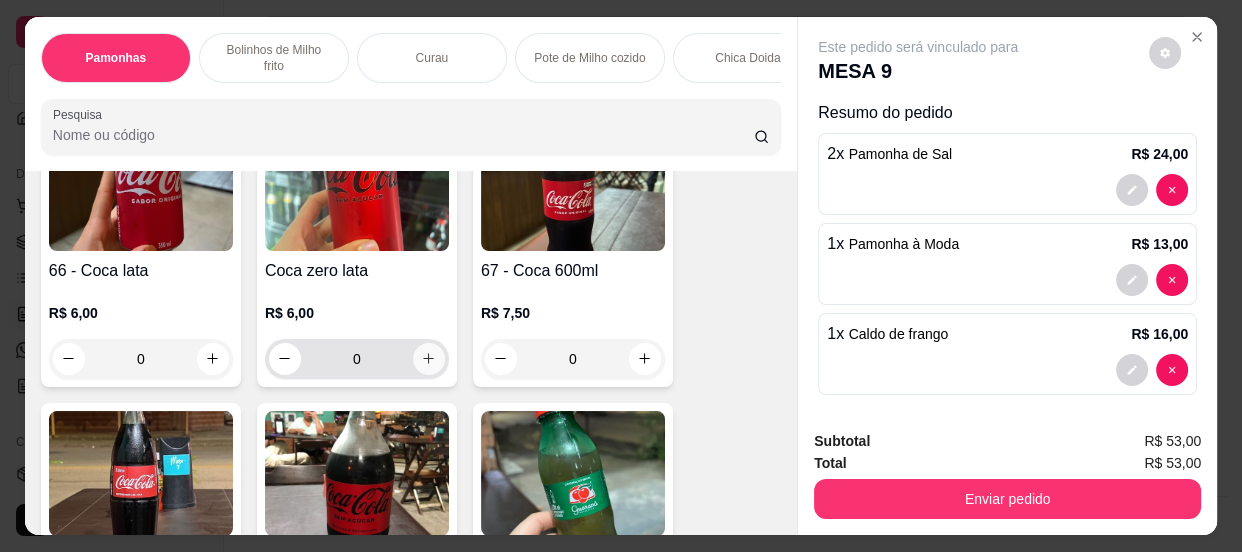 click 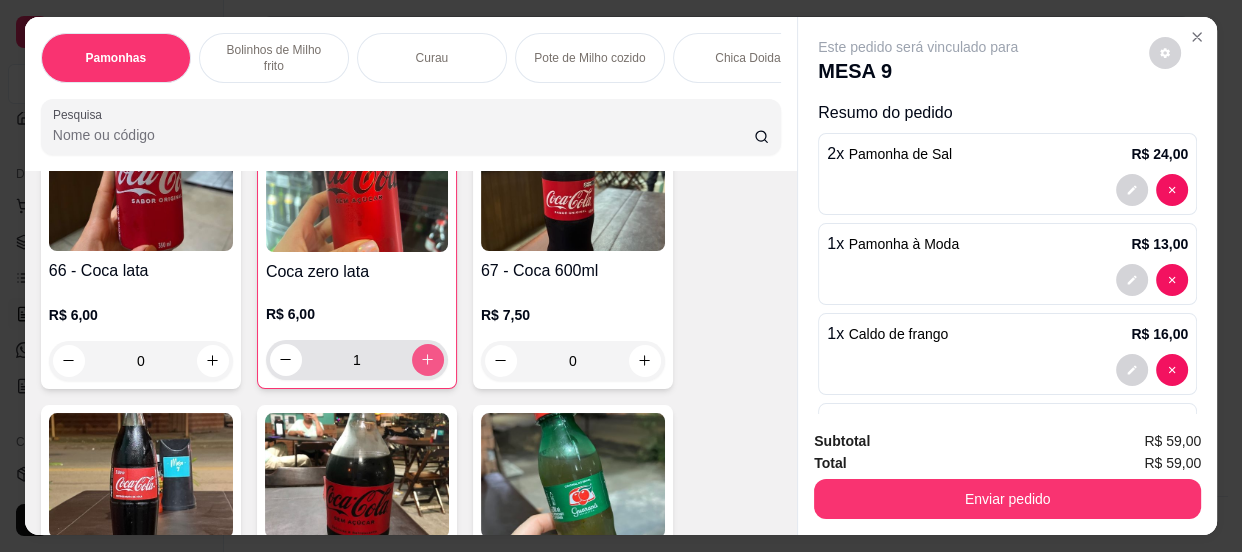 type on "1" 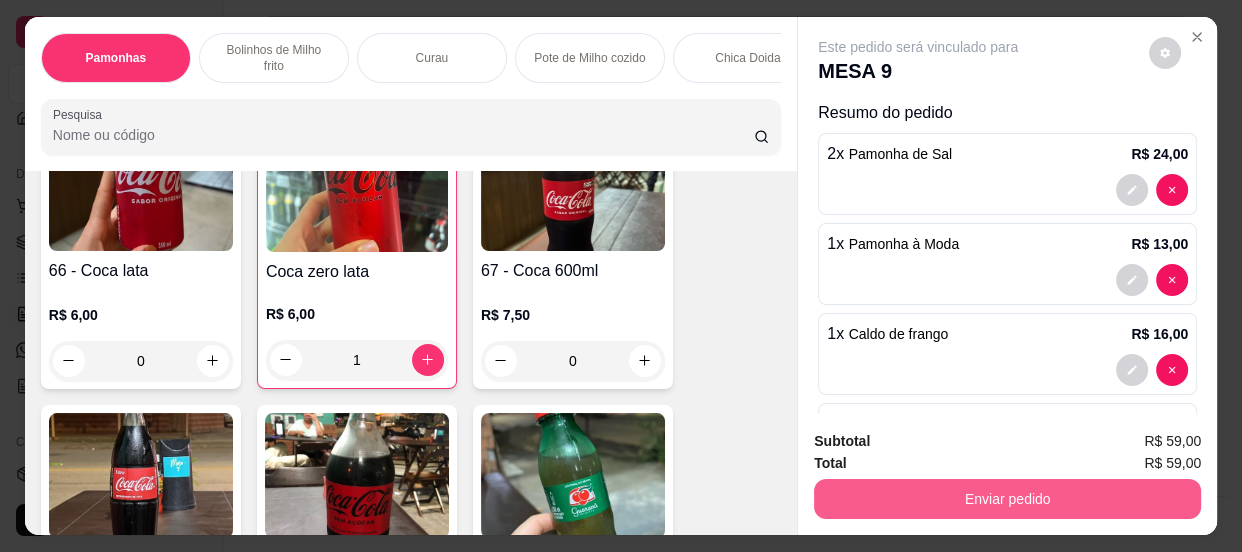 click on "Enviar pedido" at bounding box center [1007, 499] 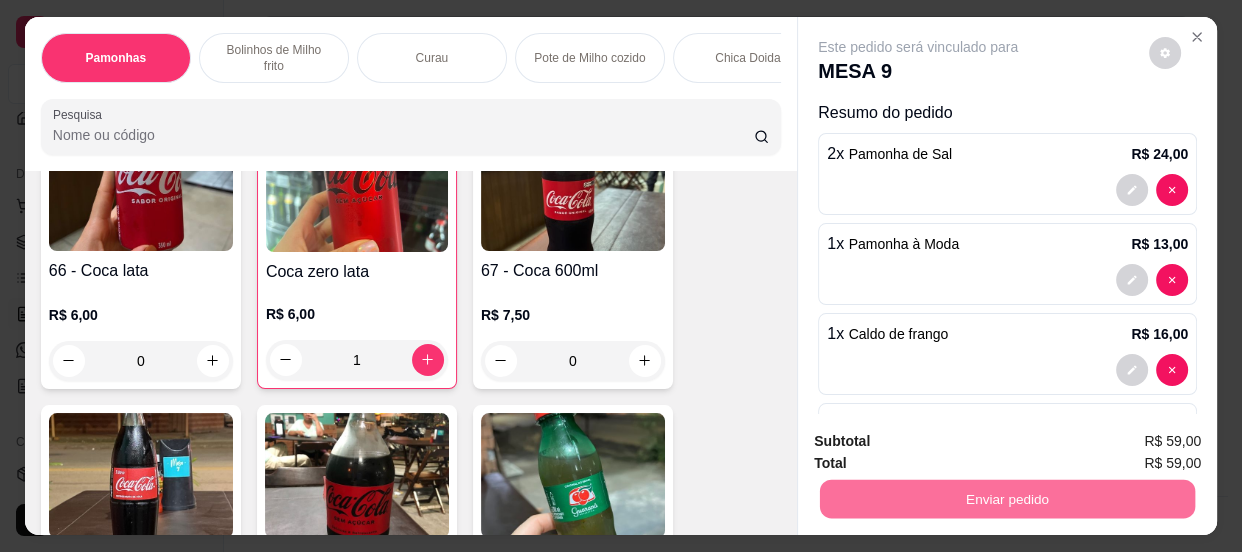 click on "Não registrar e enviar pedido" at bounding box center (942, 444) 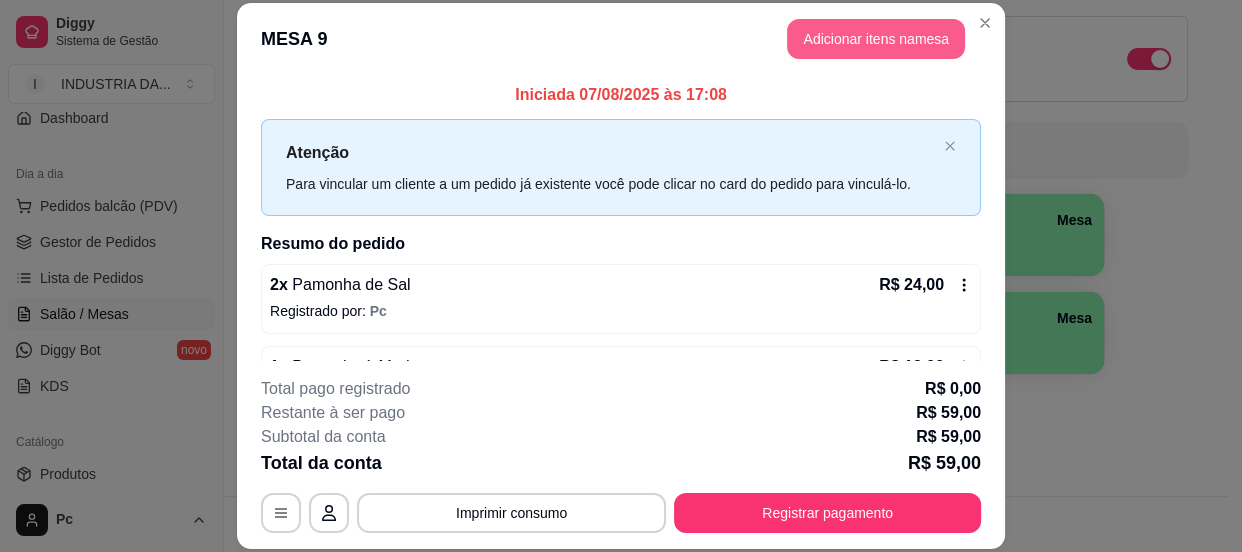 click on "Adicionar itens na  mesa" at bounding box center (876, 39) 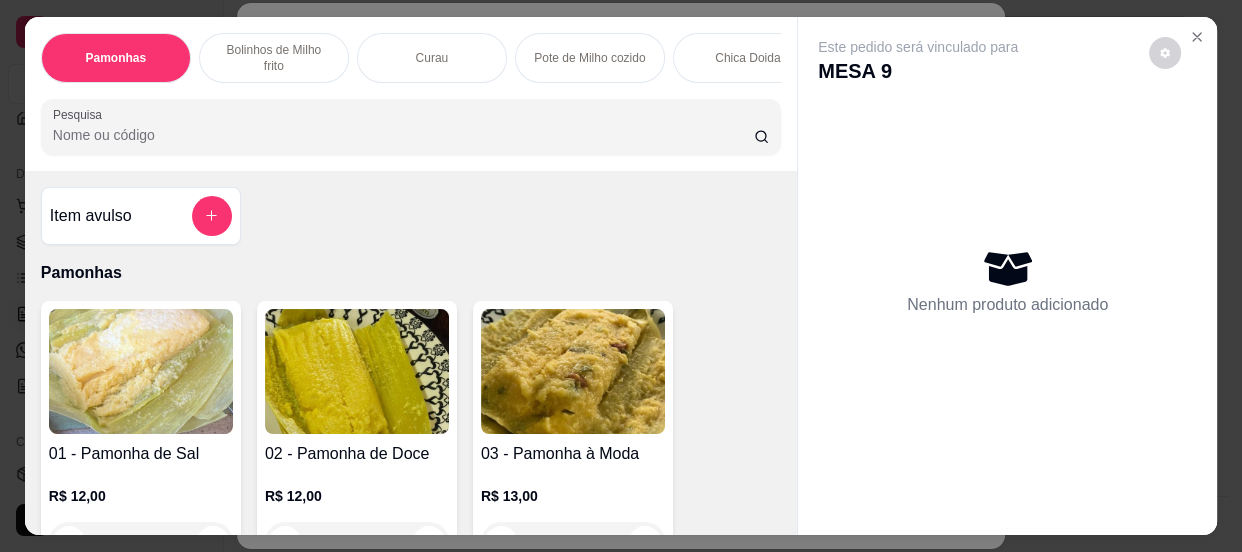 scroll, scrollTop: 181, scrollLeft: 0, axis: vertical 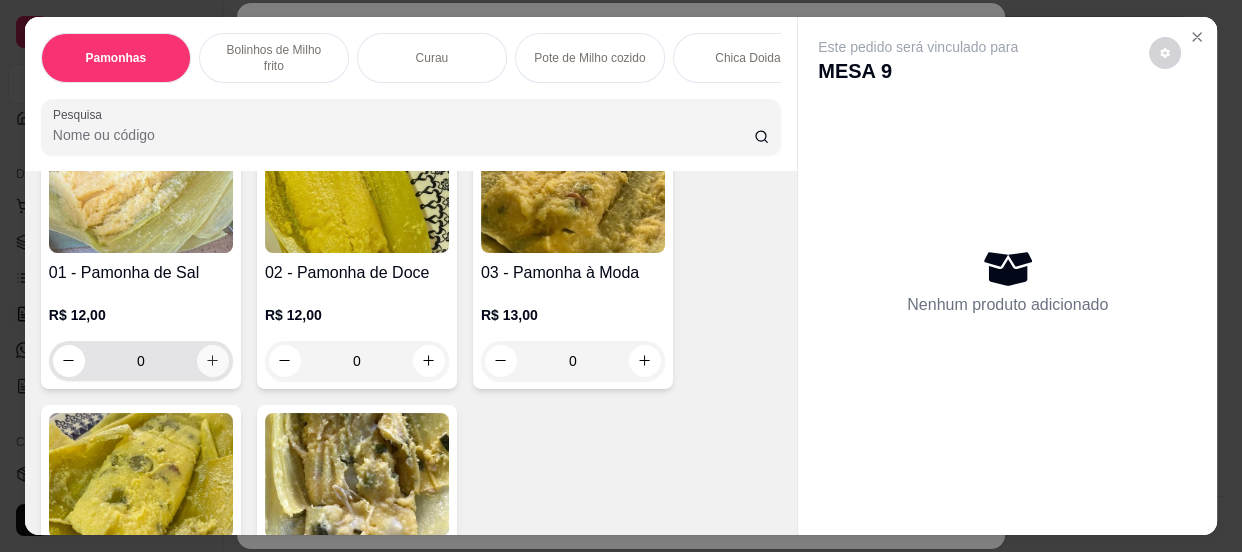 click 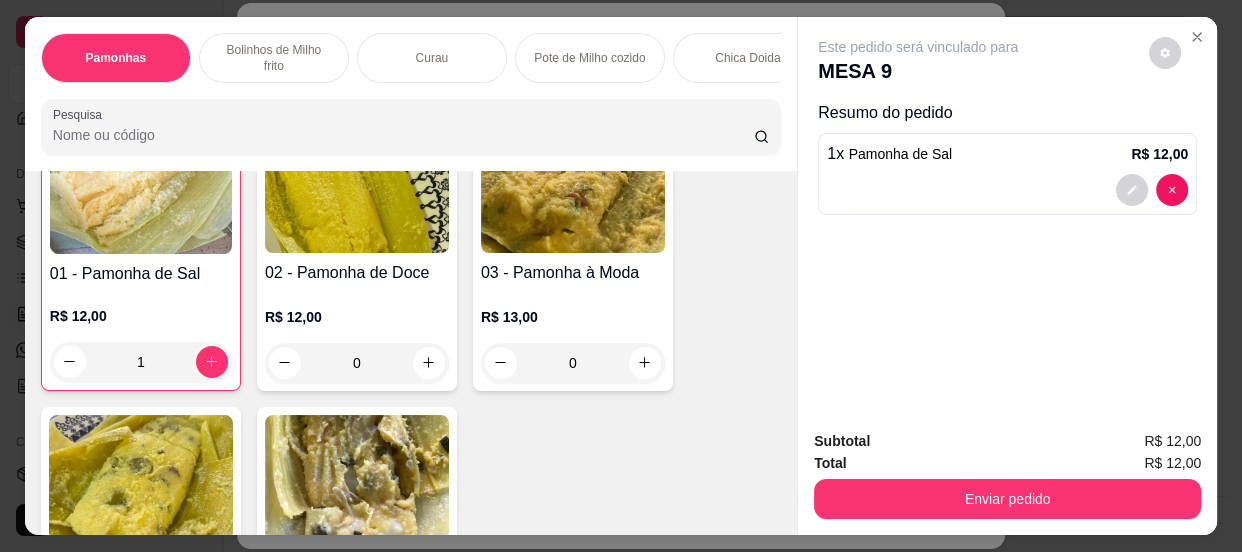 scroll, scrollTop: 182, scrollLeft: 0, axis: vertical 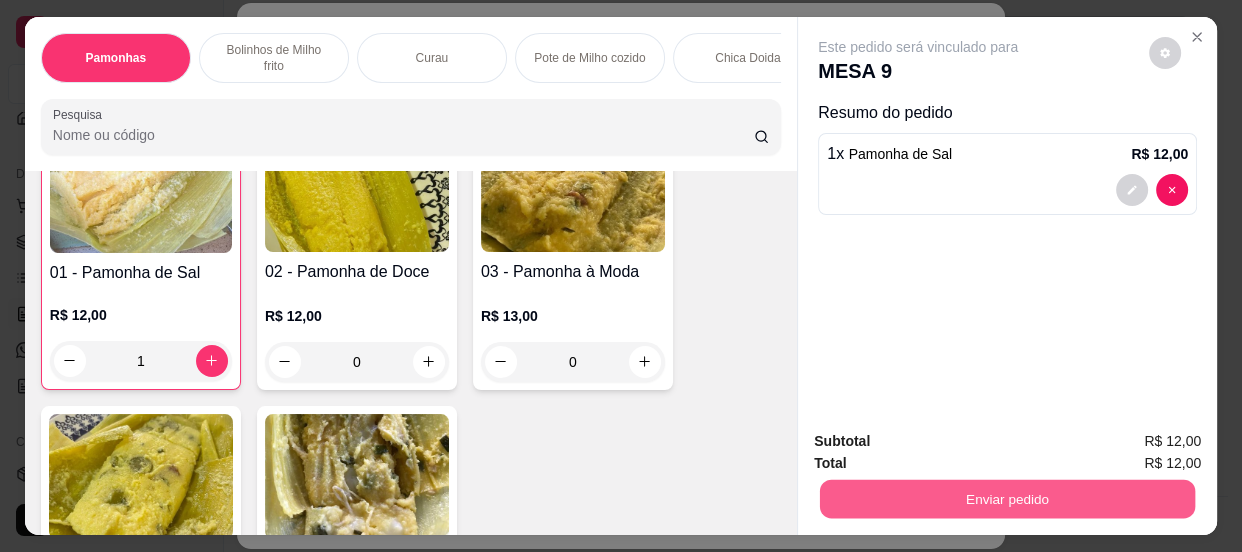 click on "Enviar pedido" at bounding box center [1007, 499] 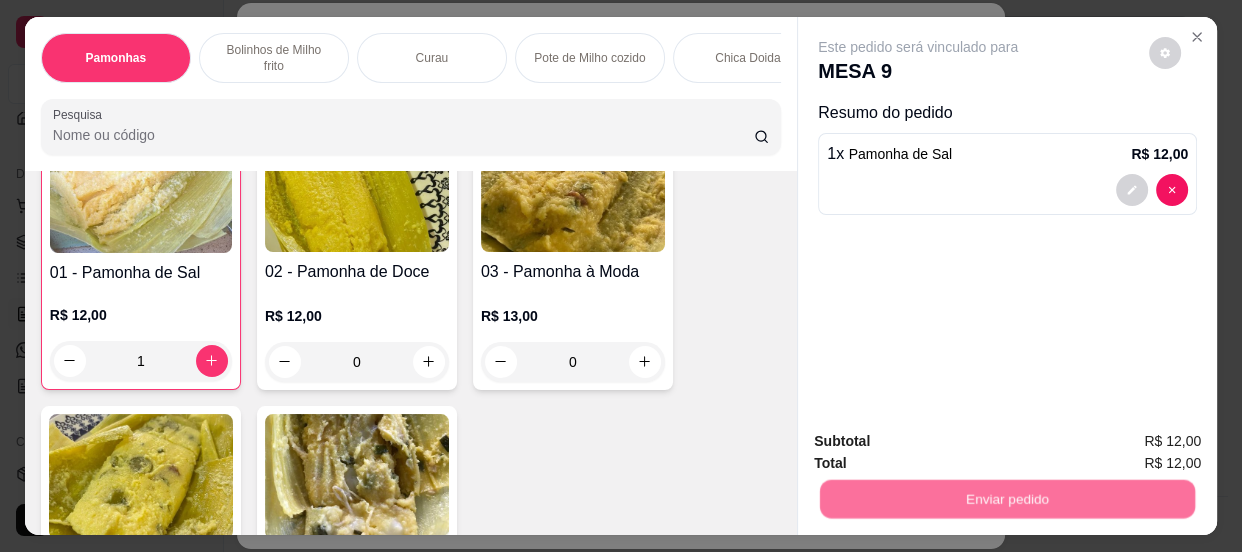 click on "Não registrar e enviar pedido" at bounding box center (942, 444) 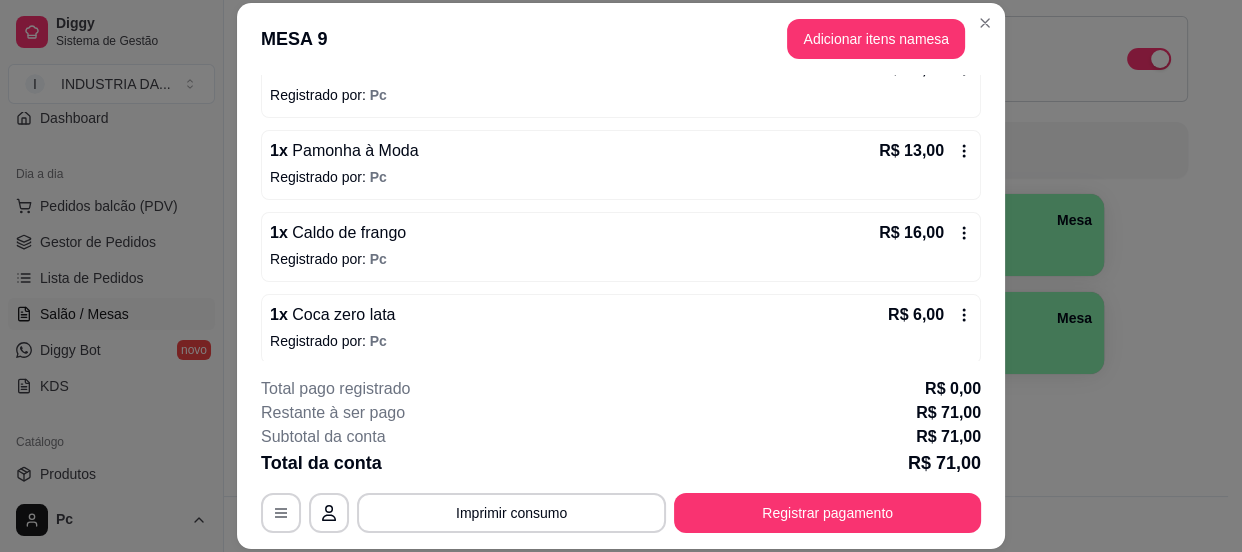 scroll, scrollTop: 307, scrollLeft: 0, axis: vertical 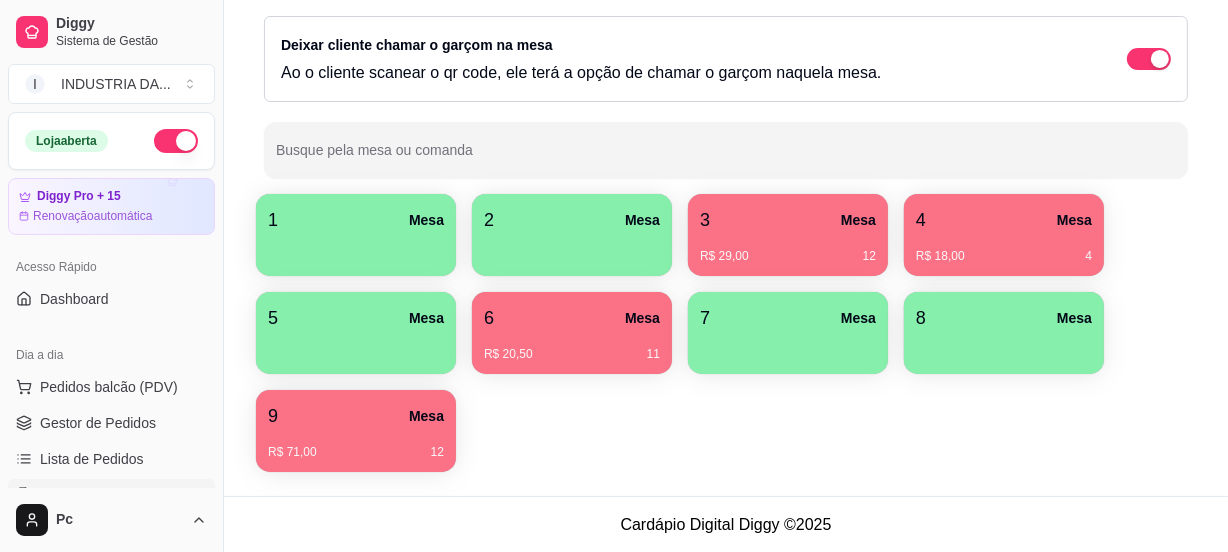 click on "6 Mesa" at bounding box center (572, 318) 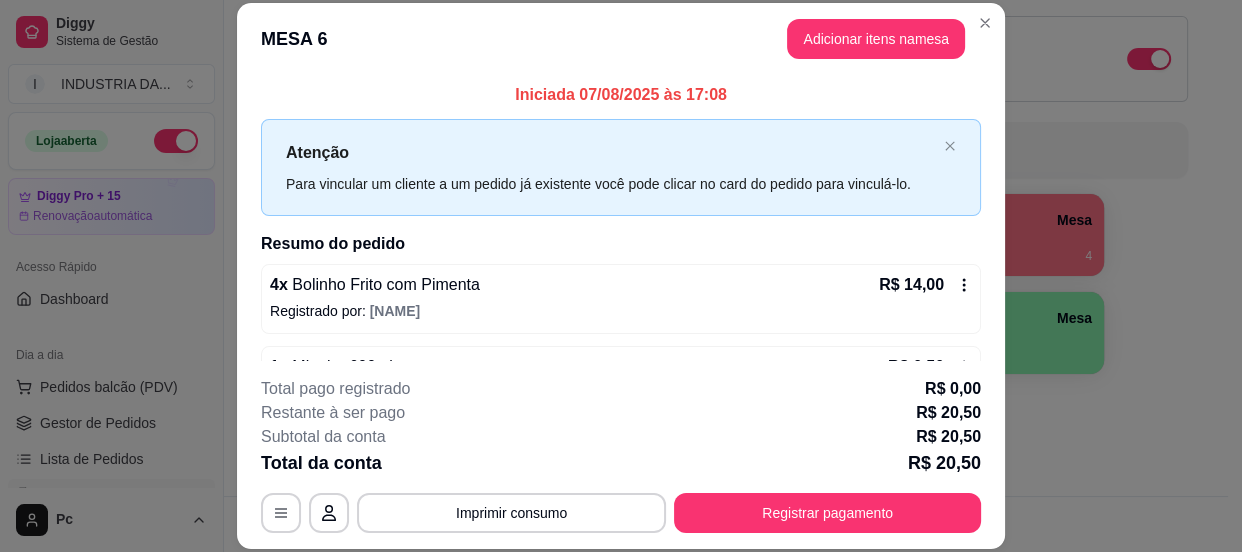 scroll, scrollTop: 61, scrollLeft: 0, axis: vertical 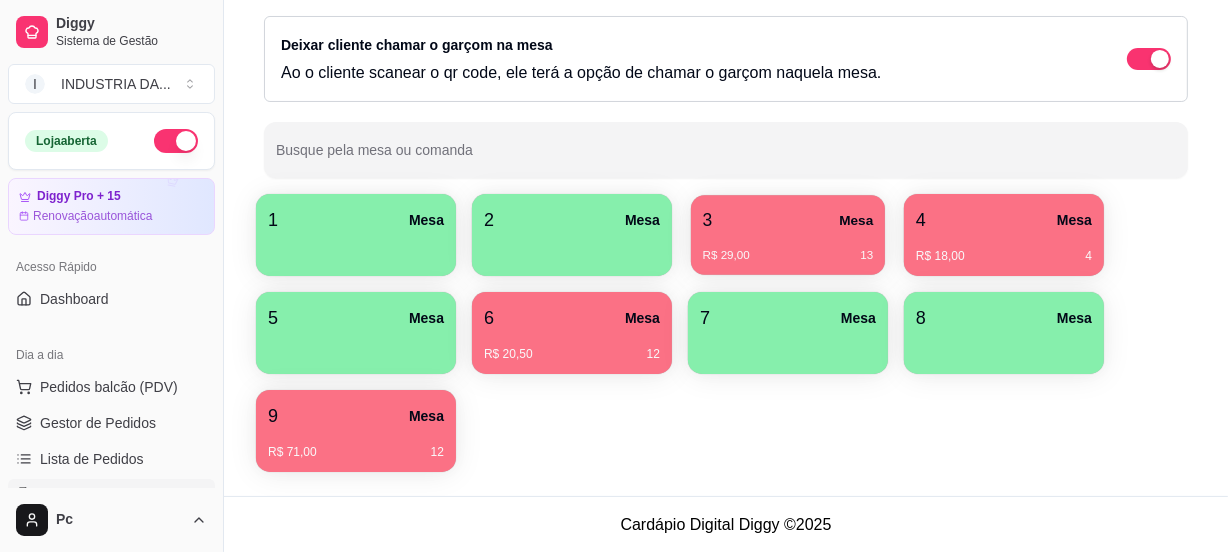 click on "[PRICE] 13" at bounding box center (788, 248) 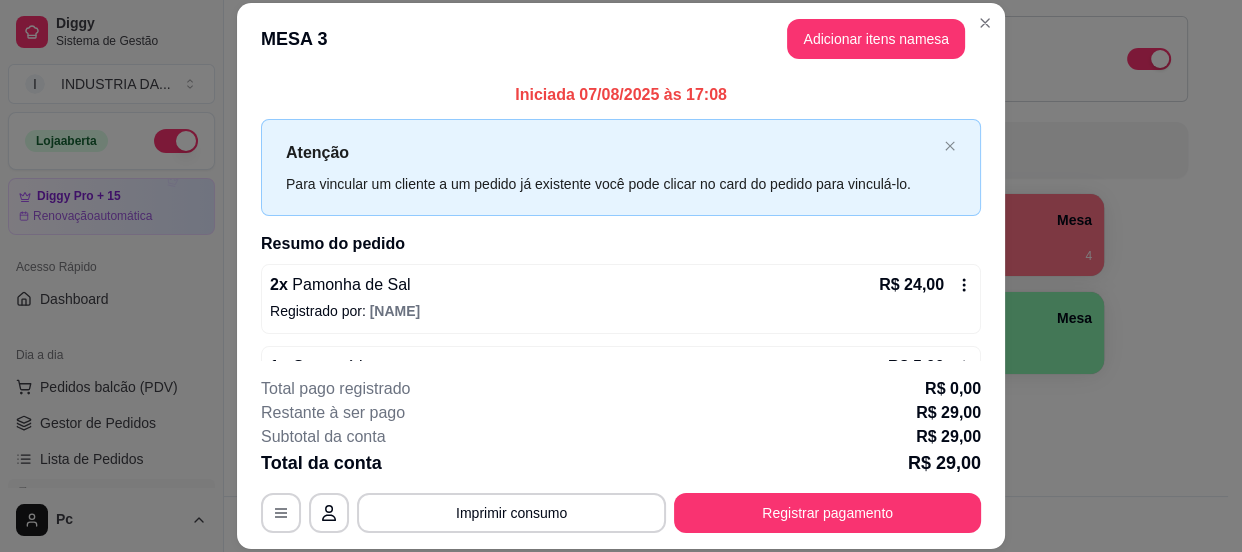 scroll, scrollTop: 61, scrollLeft: 0, axis: vertical 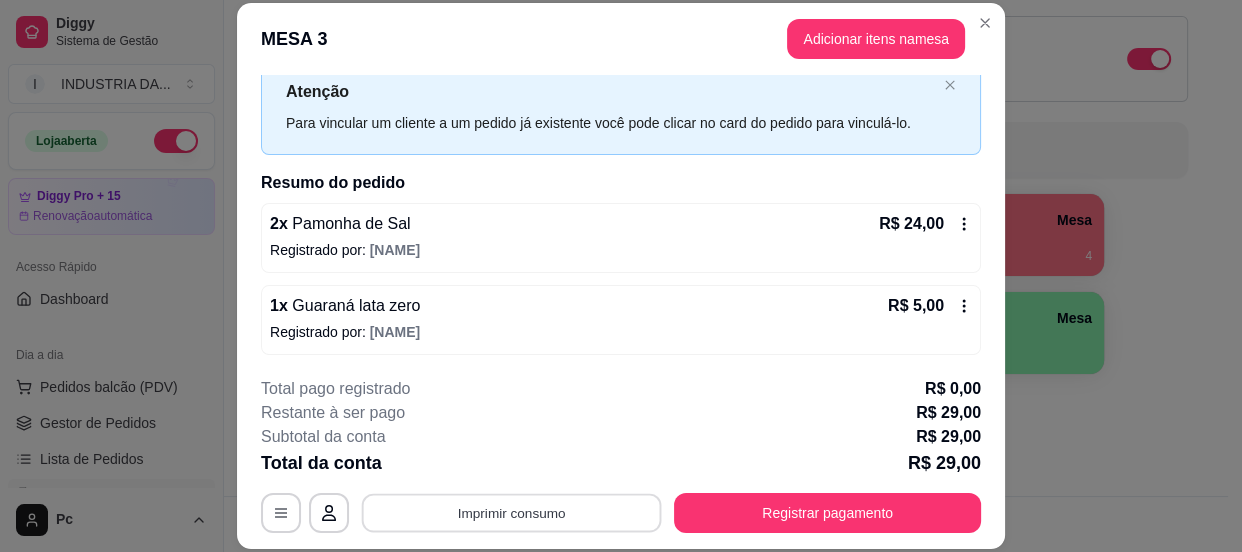click on "Imprimir consumo" at bounding box center [512, 513] 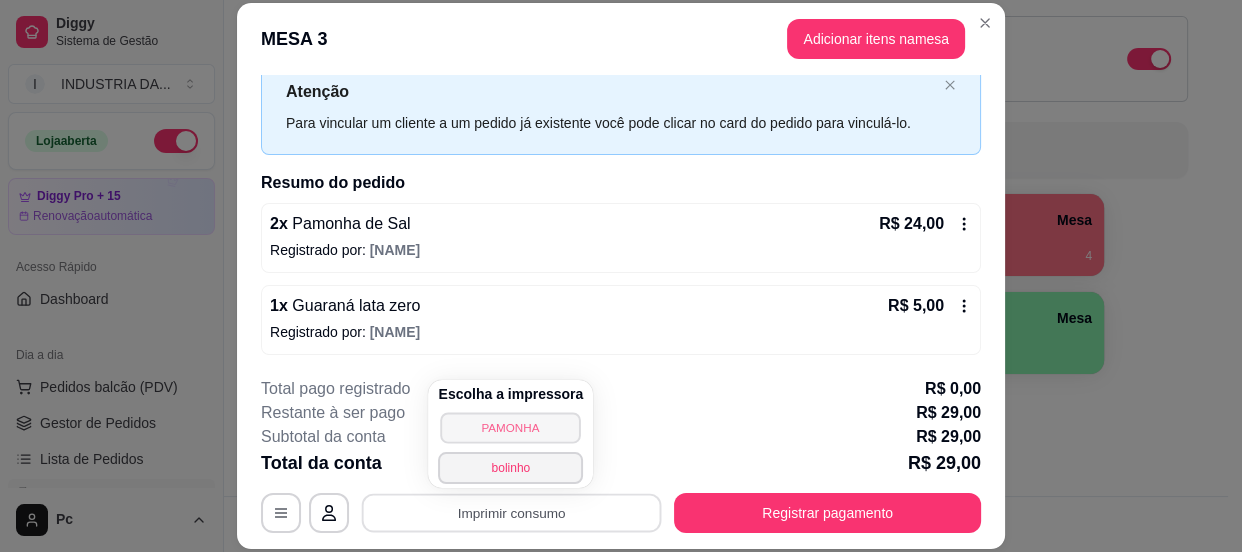 click on "PAMONHA" at bounding box center (511, 427) 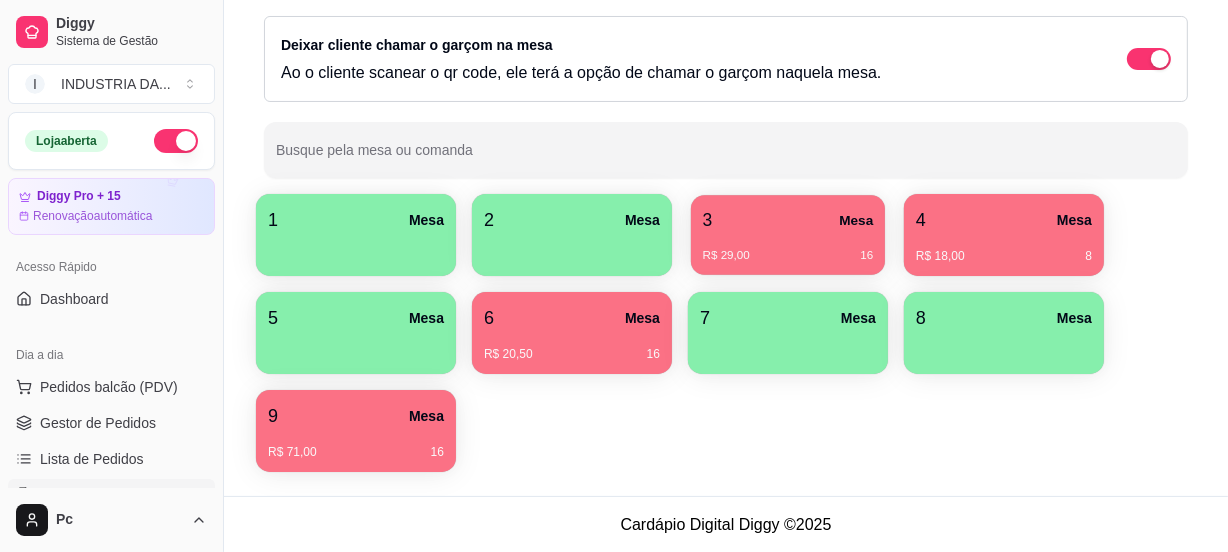 click on "[PRICE] 16" at bounding box center (788, 256) 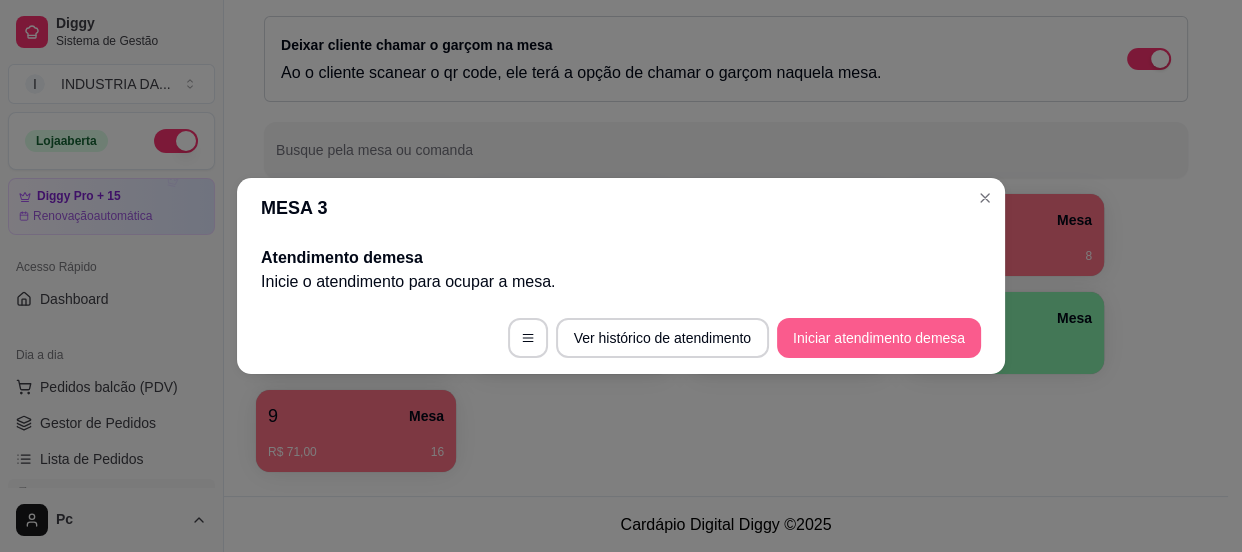 click on "Iniciar atendimento de  mesa" at bounding box center (879, 338) 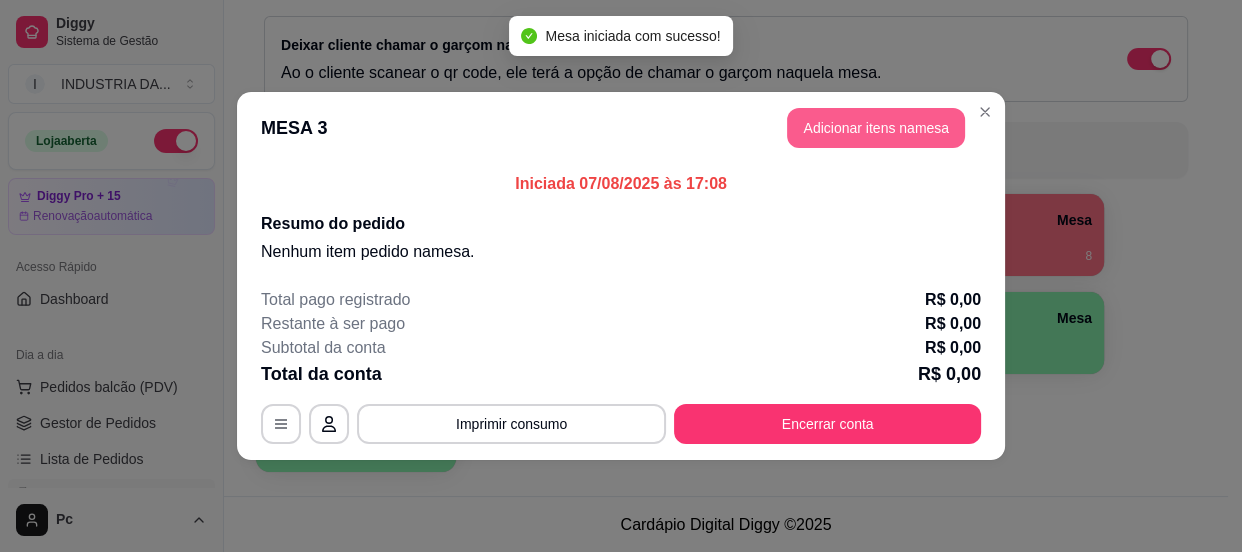 click on "Adicionar itens na  mesa" at bounding box center [876, 128] 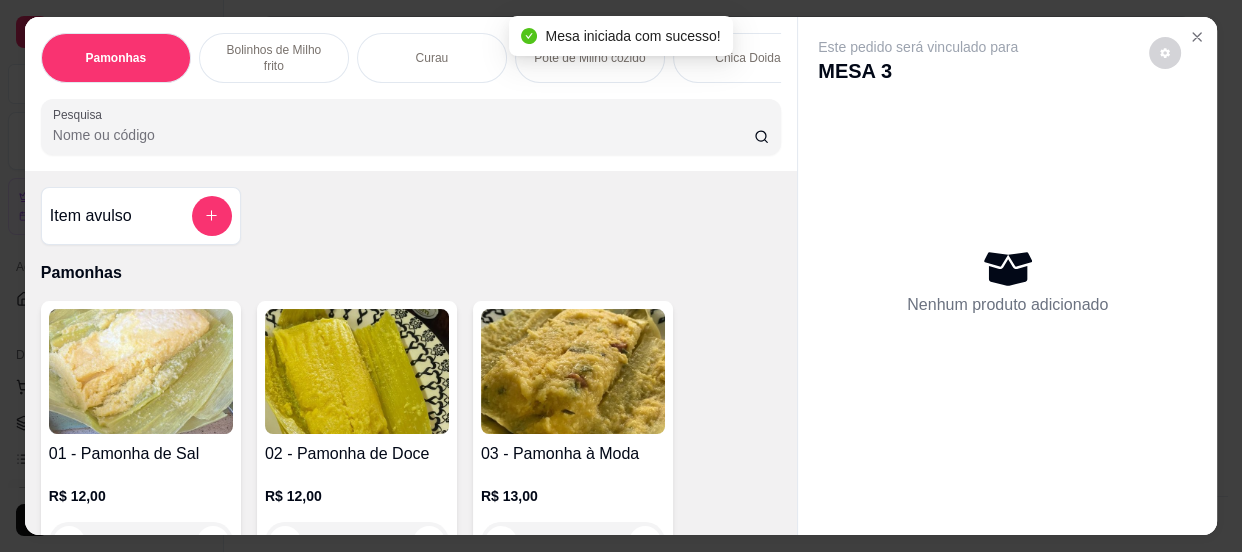 scroll, scrollTop: 181, scrollLeft: 0, axis: vertical 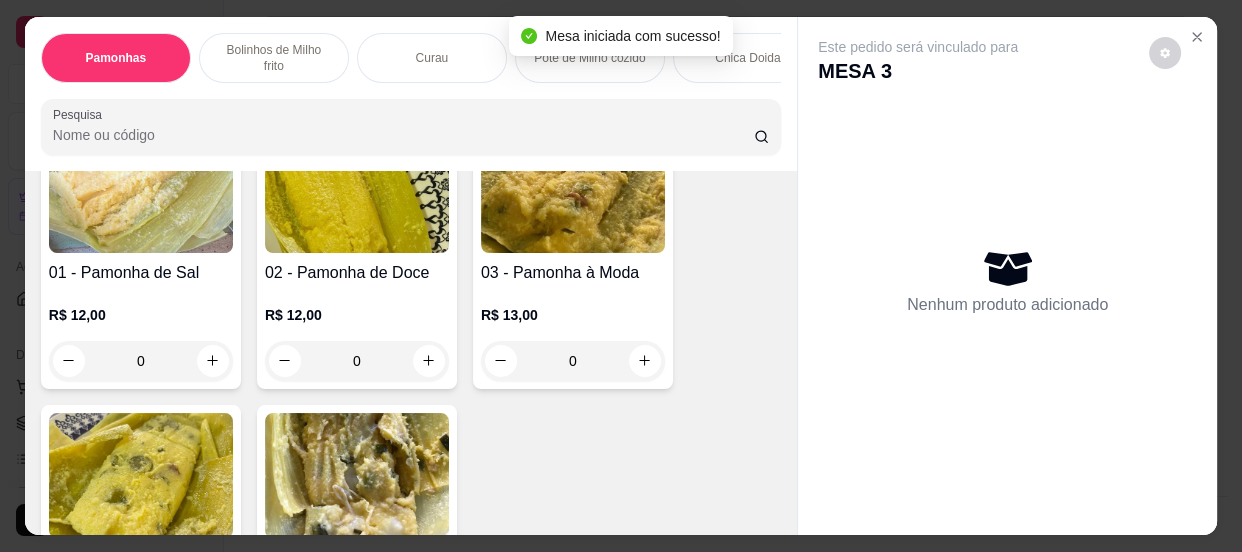 click on "0" at bounding box center (573, 361) 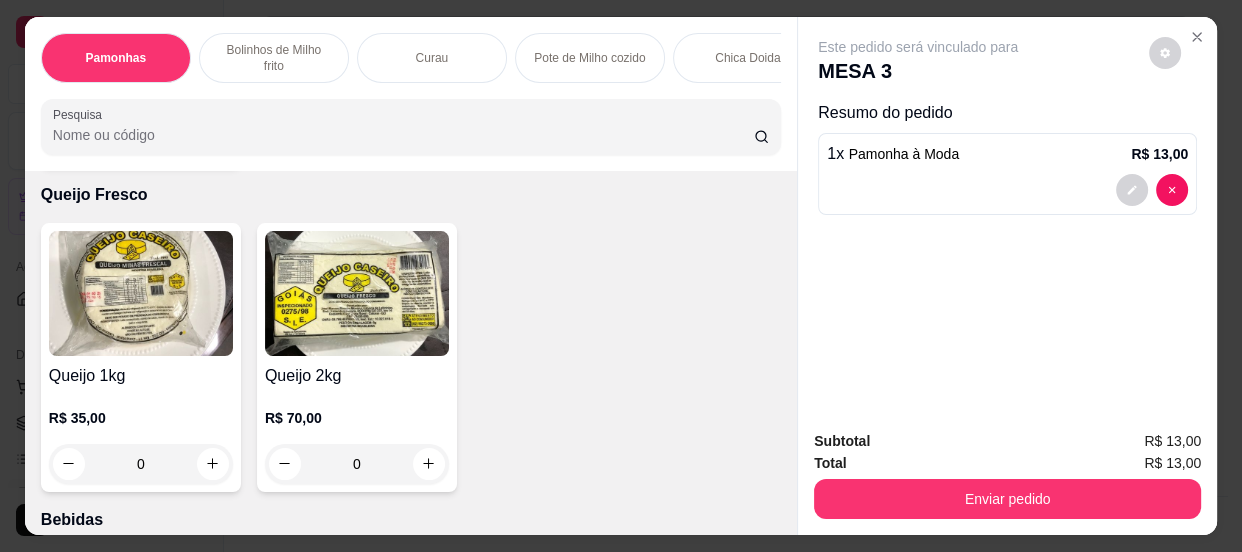scroll, scrollTop: 2818, scrollLeft: 0, axis: vertical 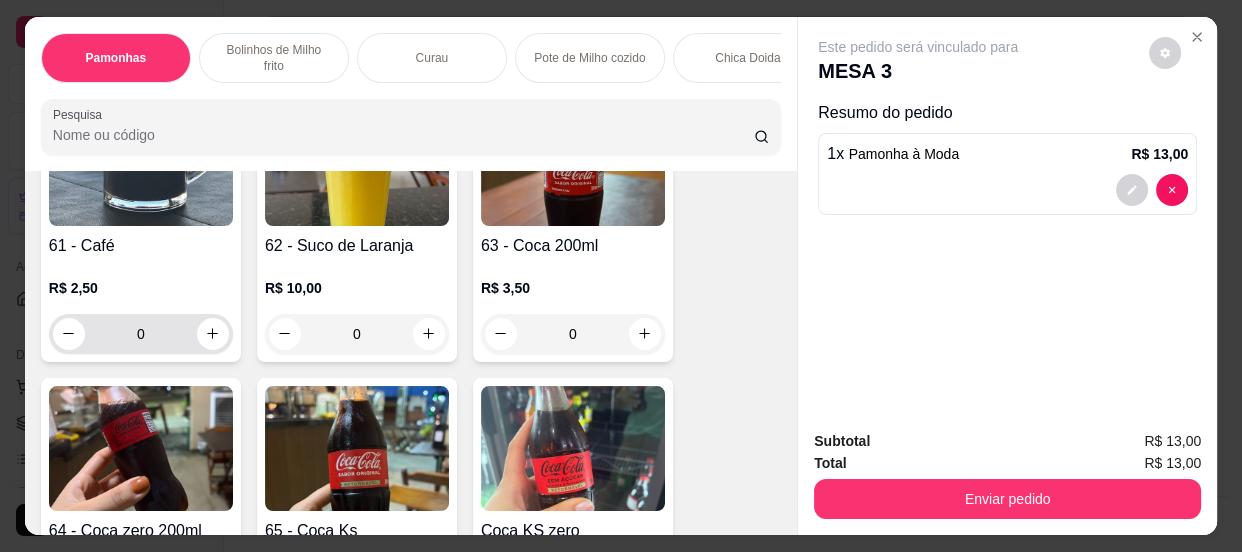 type on "1" 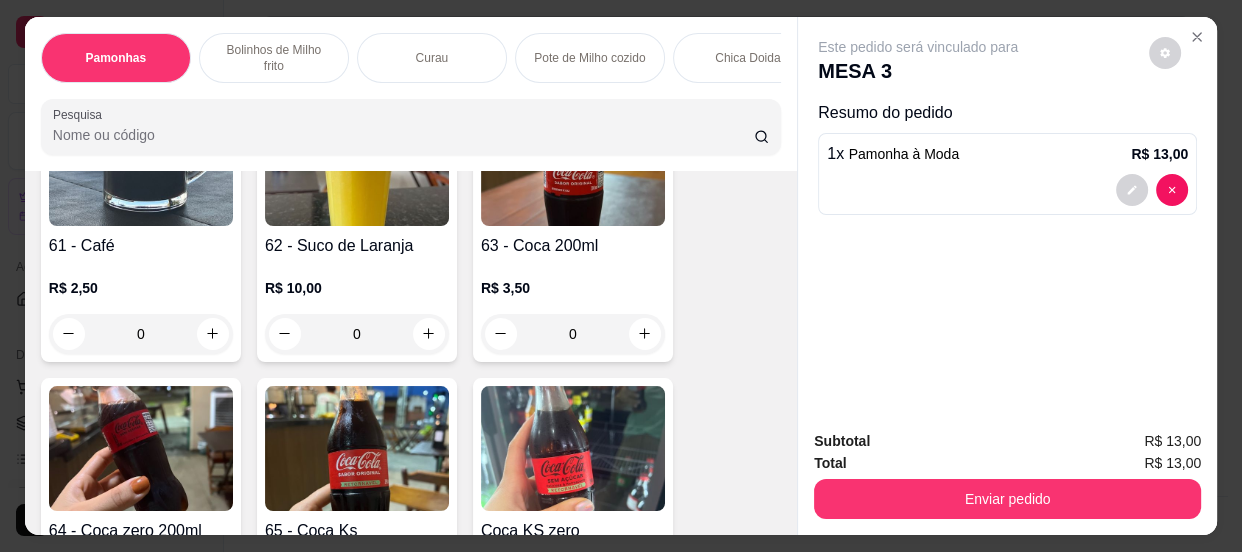 click on "0" at bounding box center [141, 334] 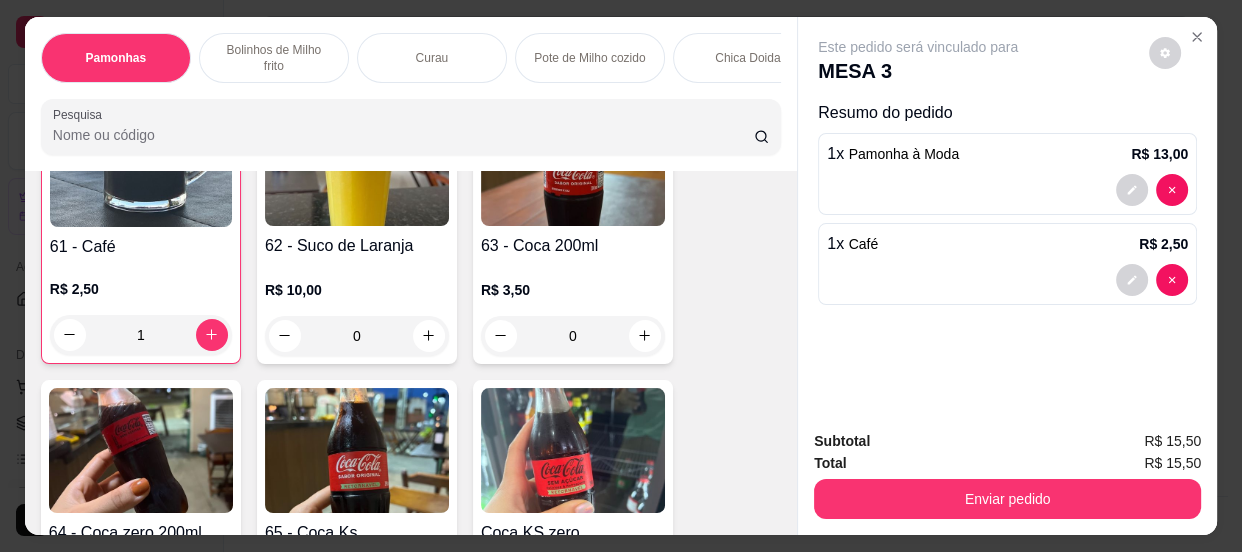 scroll, scrollTop: 2819, scrollLeft: 0, axis: vertical 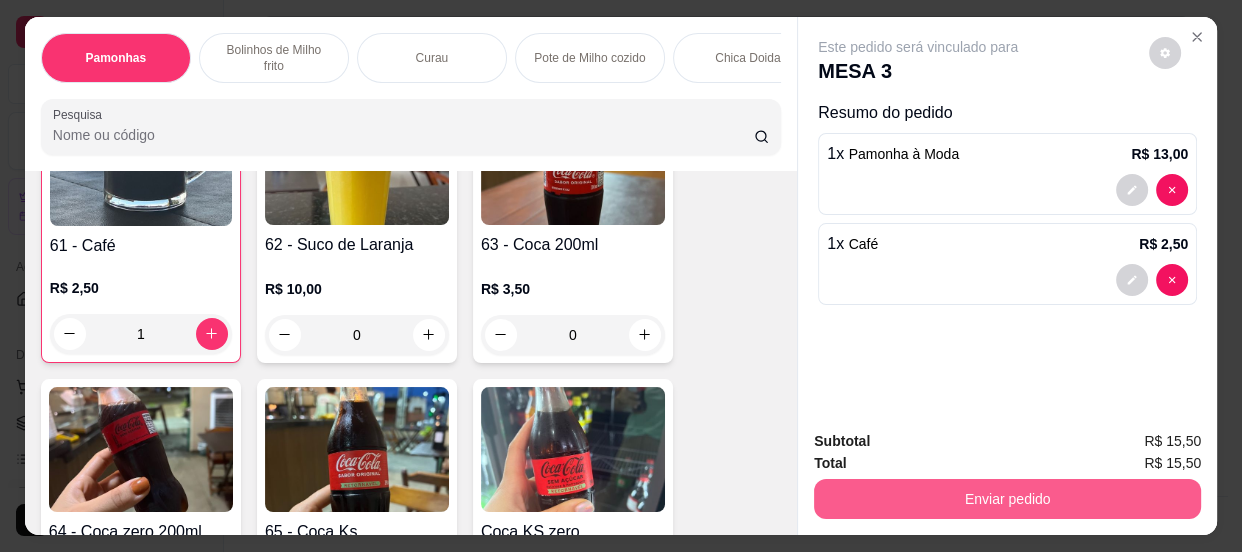 type on "1" 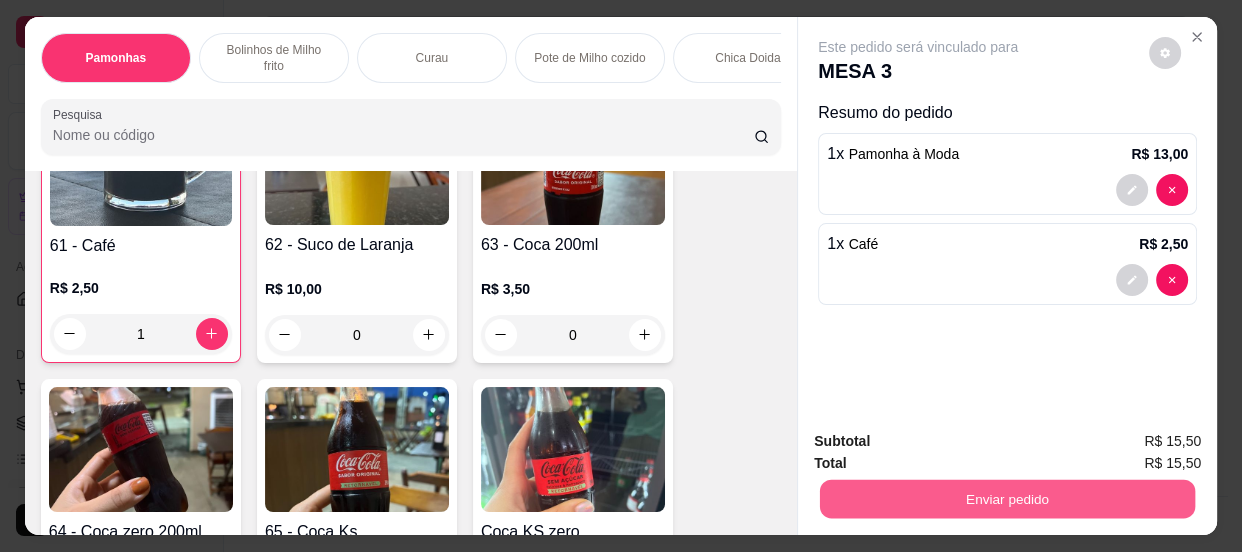 click on "Enviar pedido" at bounding box center (1007, 499) 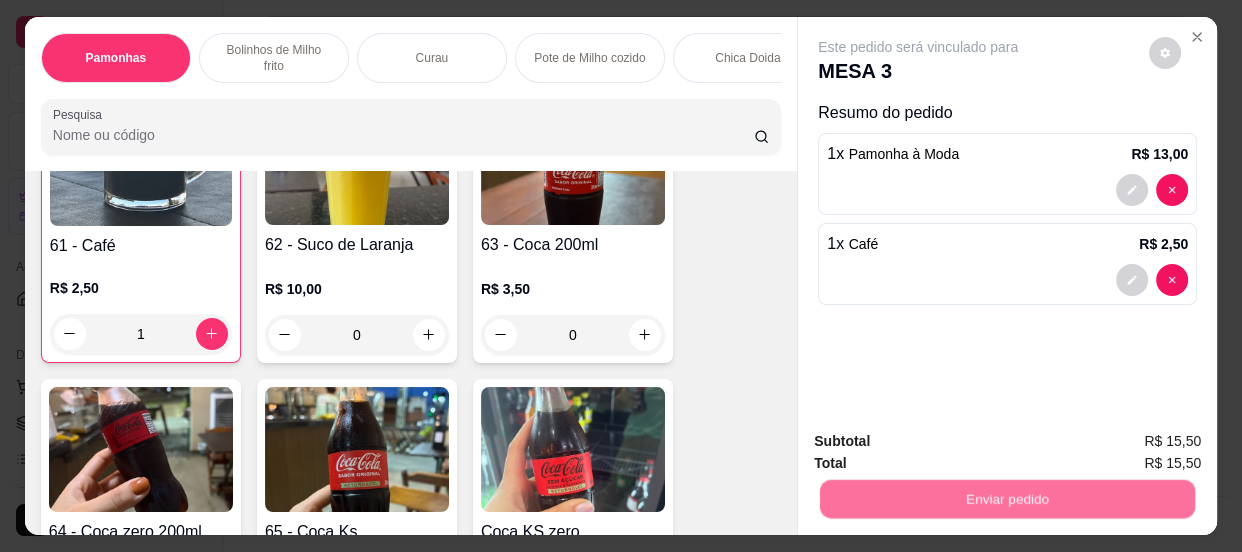 click on "Não registrar e enviar pedido" at bounding box center [942, 443] 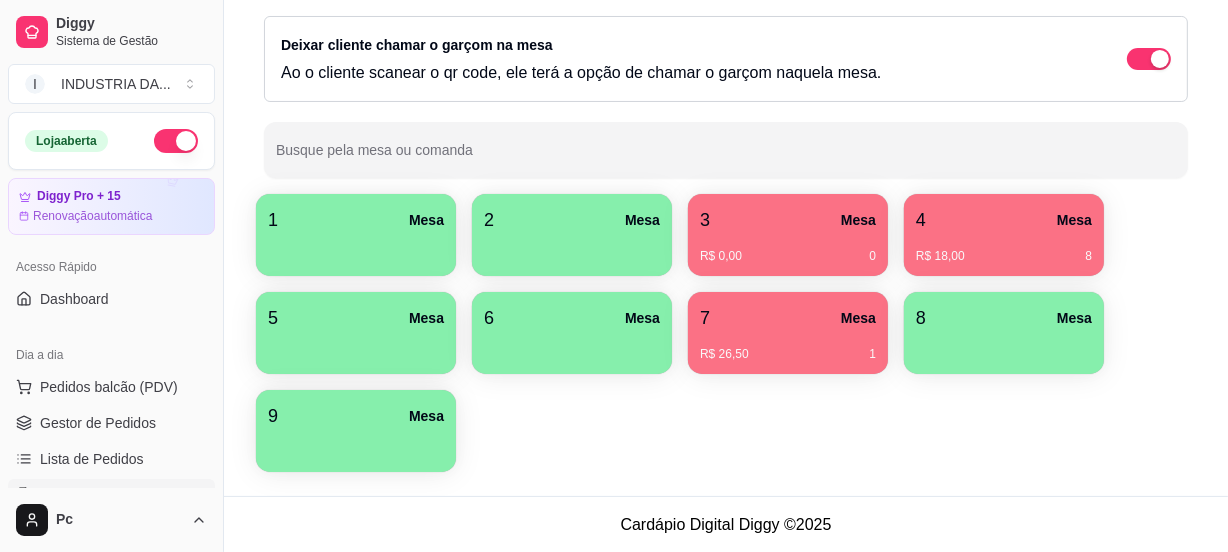 click on "Todos Mesas Comandas Deixar cliente chamar o garçom na mesa Ao o cliente scanear o qr code, ele terá a opção de chamar o garçom naquela mesa. Busque pela mesa ou comanda" at bounding box center (726, 71) 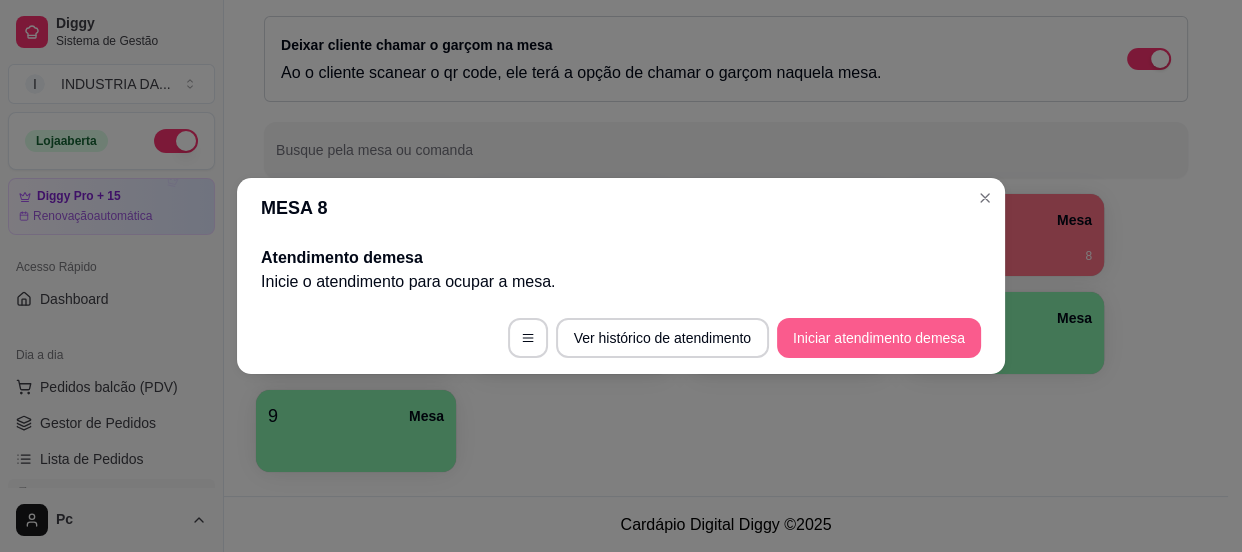 click on "Iniciar atendimento de  mesa" at bounding box center [879, 338] 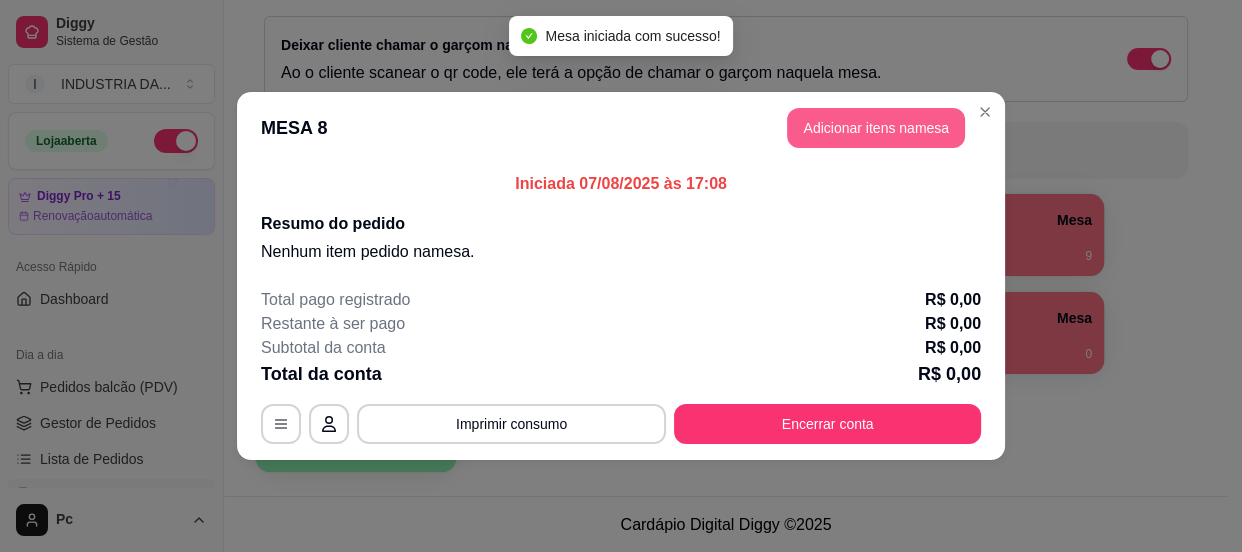 click on "Adicionar itens na  mesa" at bounding box center (876, 128) 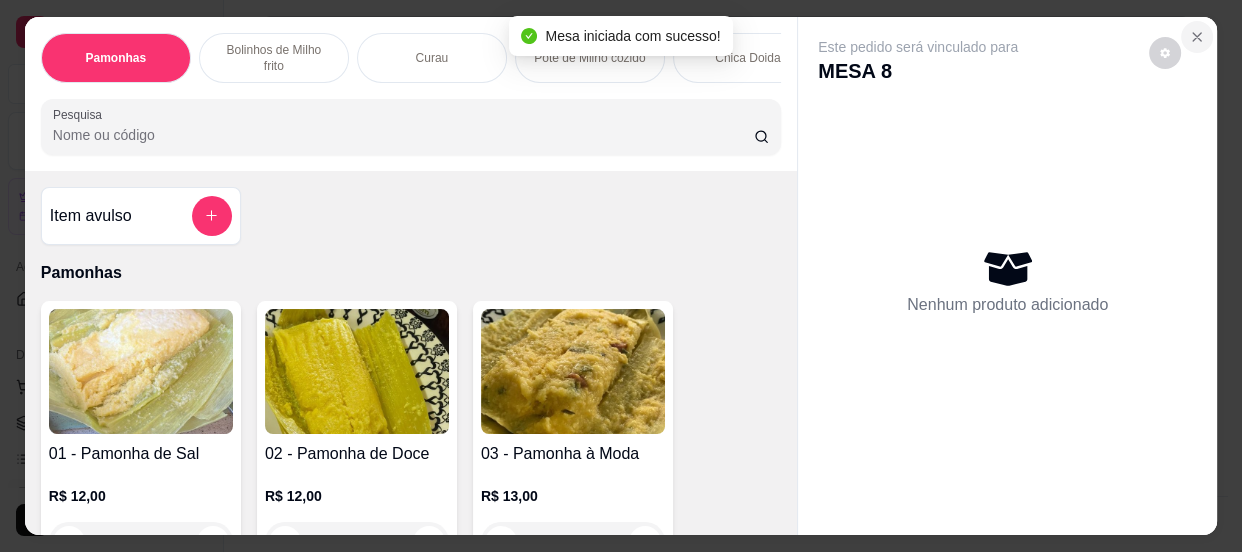 click 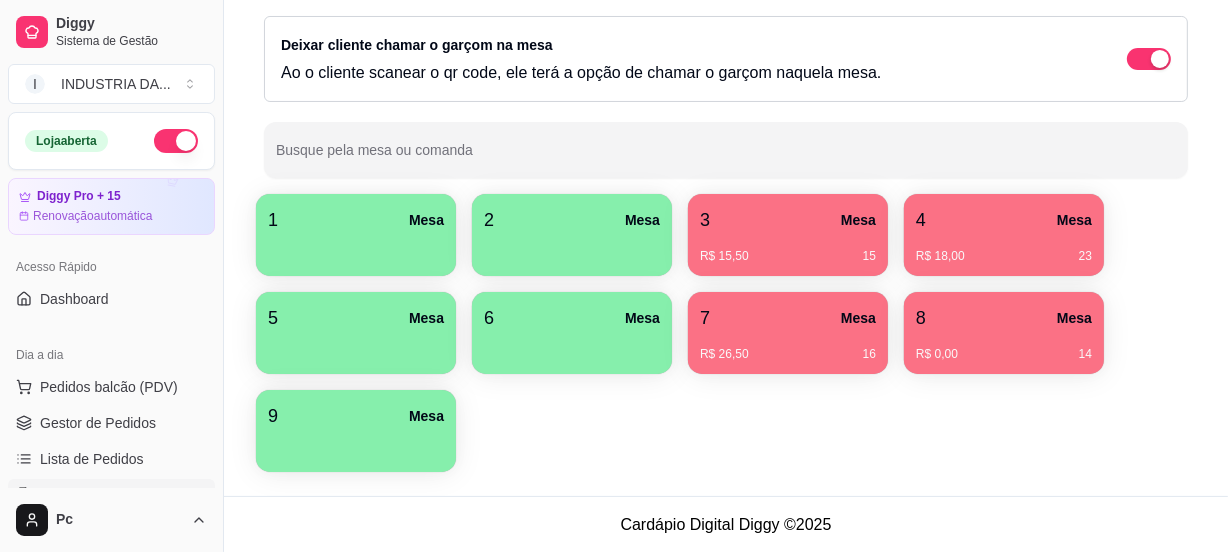 click on "2 Mesa" at bounding box center [572, 220] 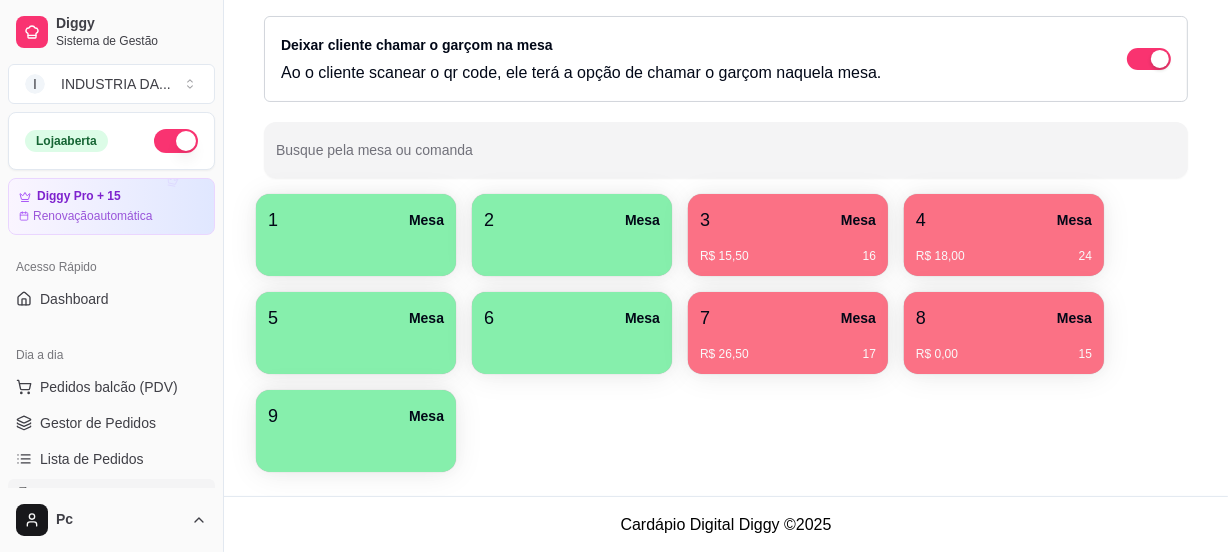 click on "7 Mesa" at bounding box center (788, 318) 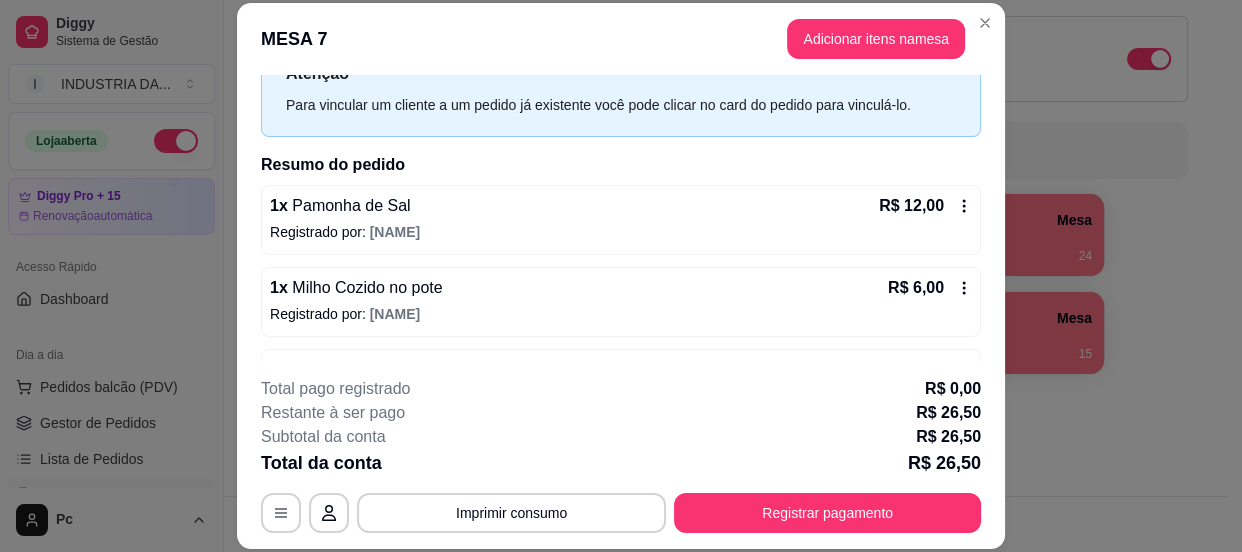 scroll, scrollTop: 143, scrollLeft: 0, axis: vertical 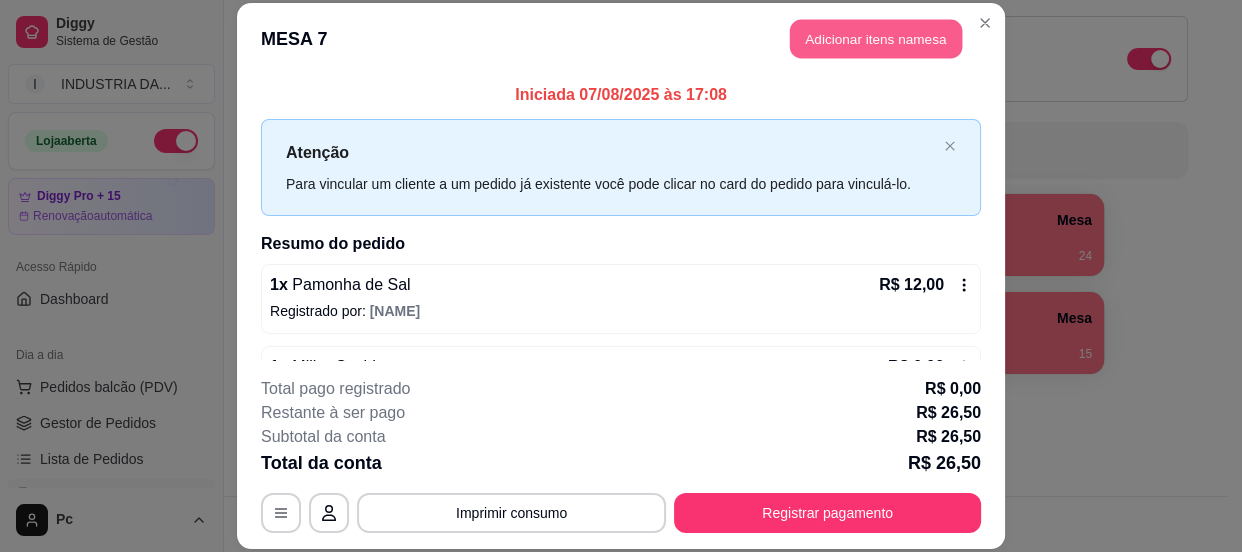 click on "Adicionar itens na  mesa" at bounding box center (876, 38) 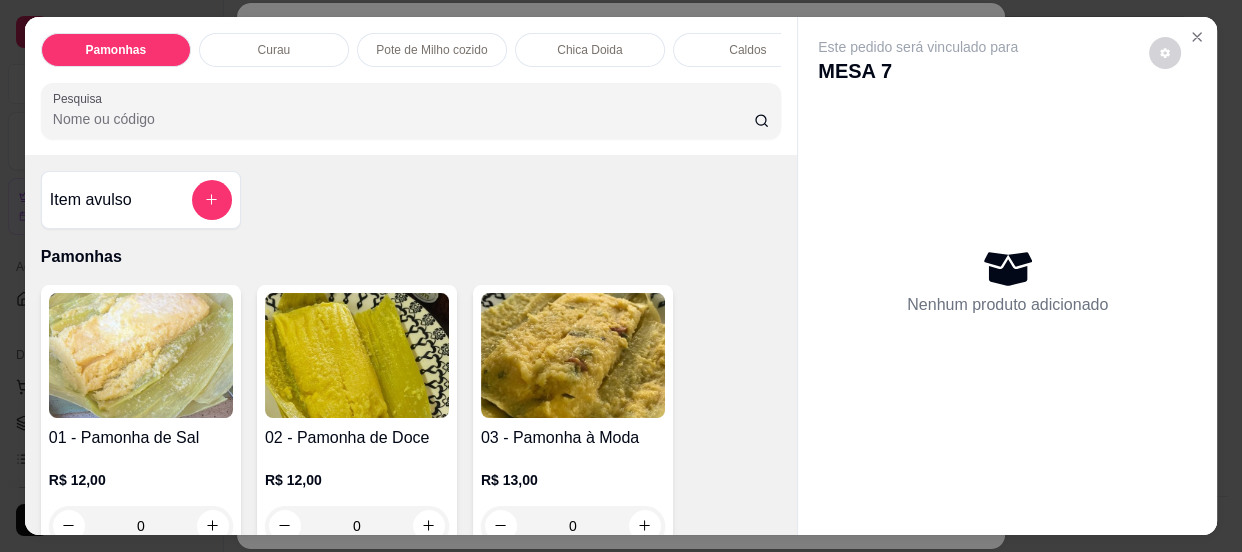 scroll, scrollTop: 181, scrollLeft: 0, axis: vertical 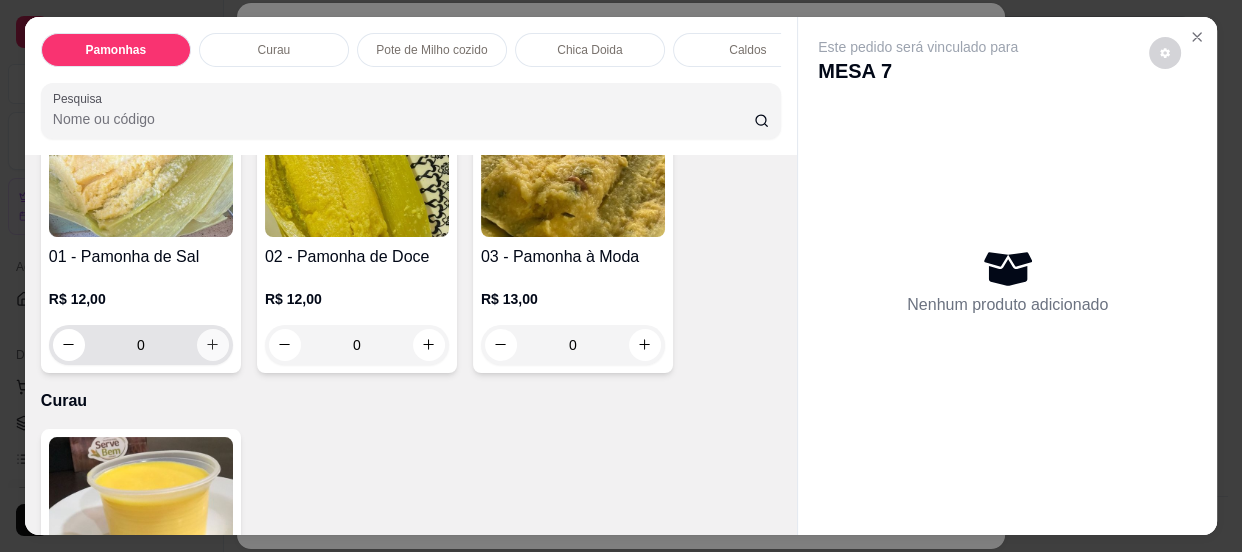 click 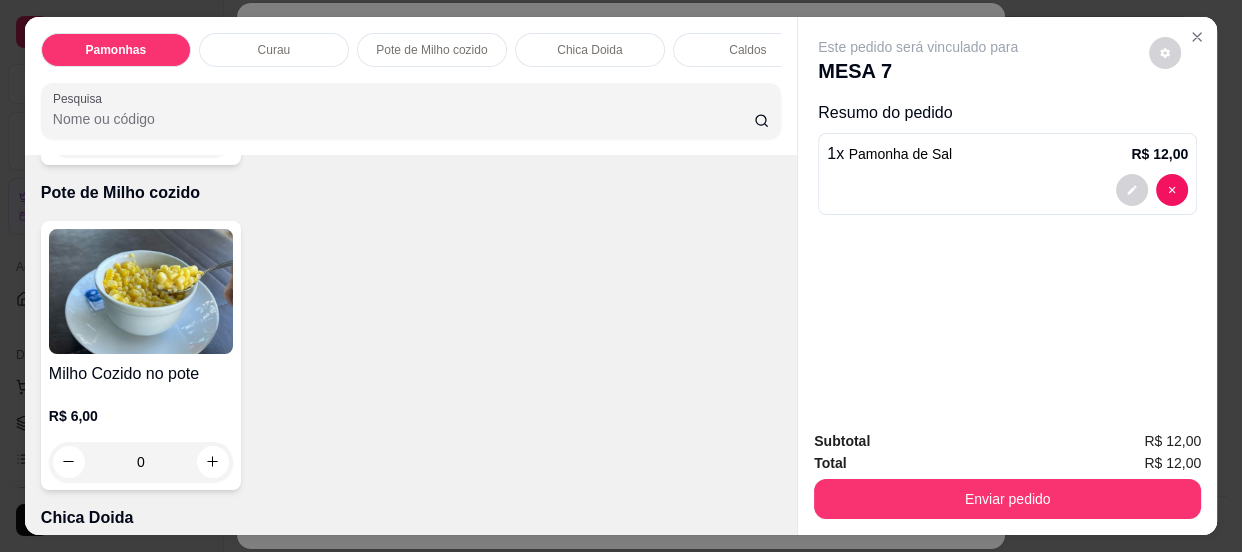 scroll, scrollTop: 728, scrollLeft: 0, axis: vertical 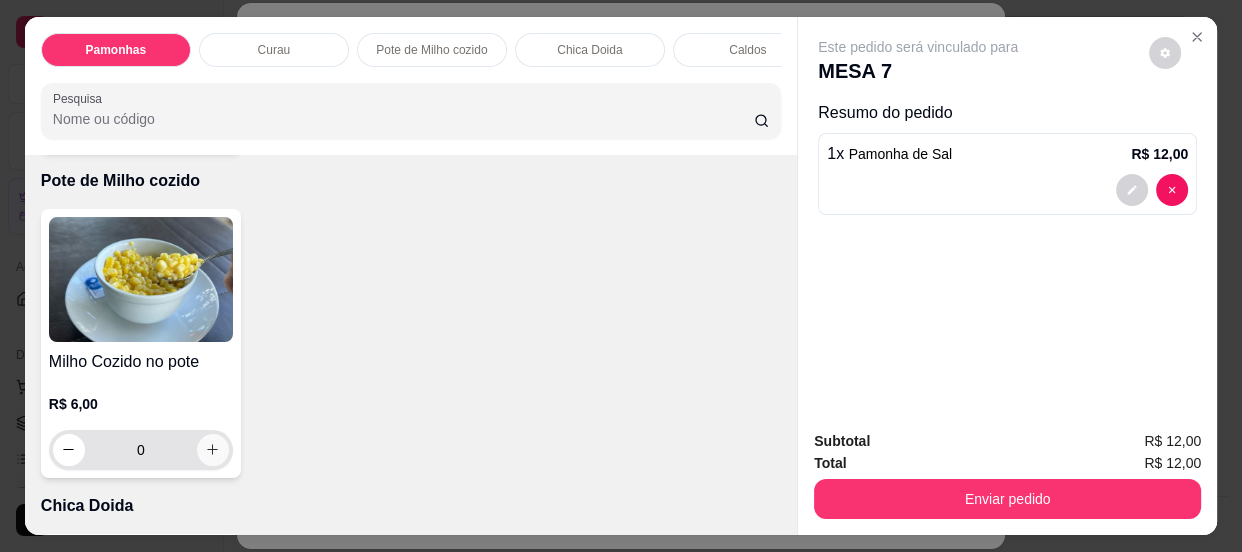 click at bounding box center [213, 450] 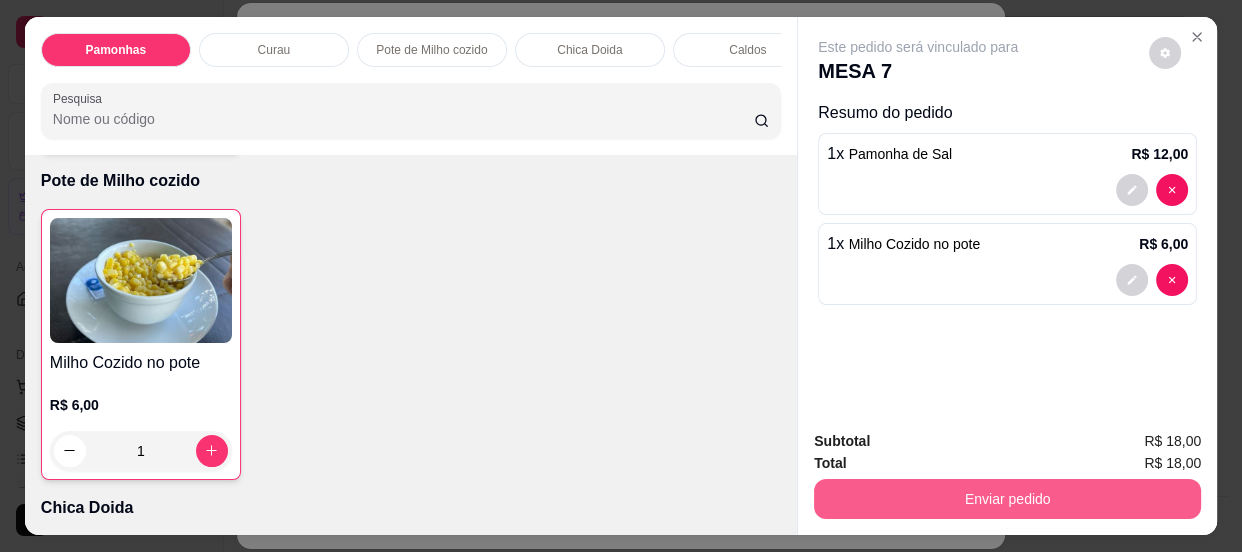 click on "Enviar pedido" at bounding box center (1007, 499) 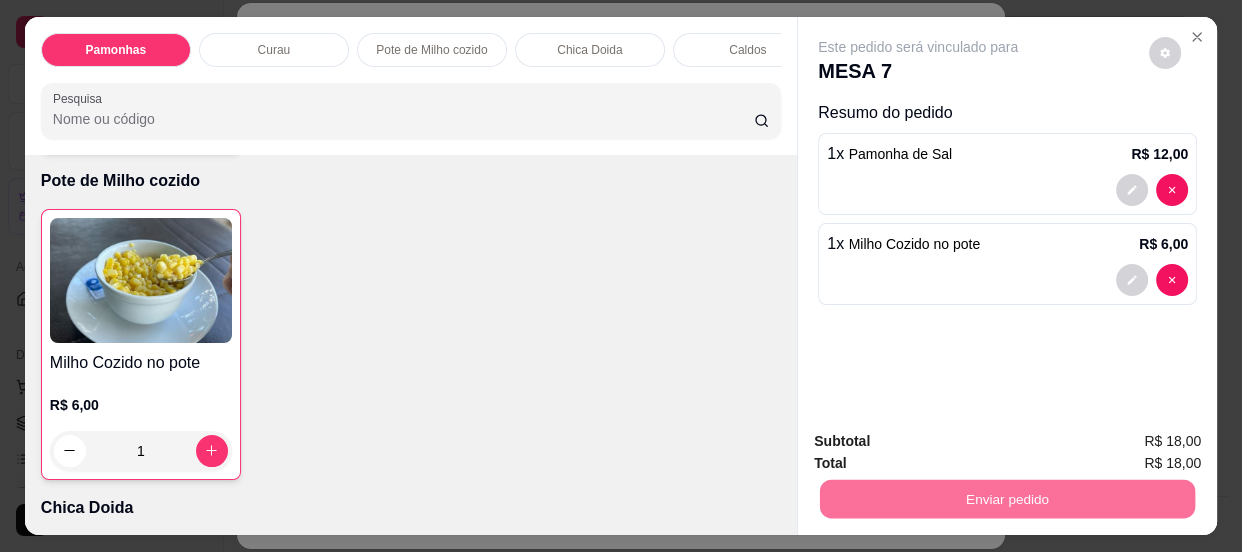 click on "Não registrar e enviar pedido" at bounding box center [942, 443] 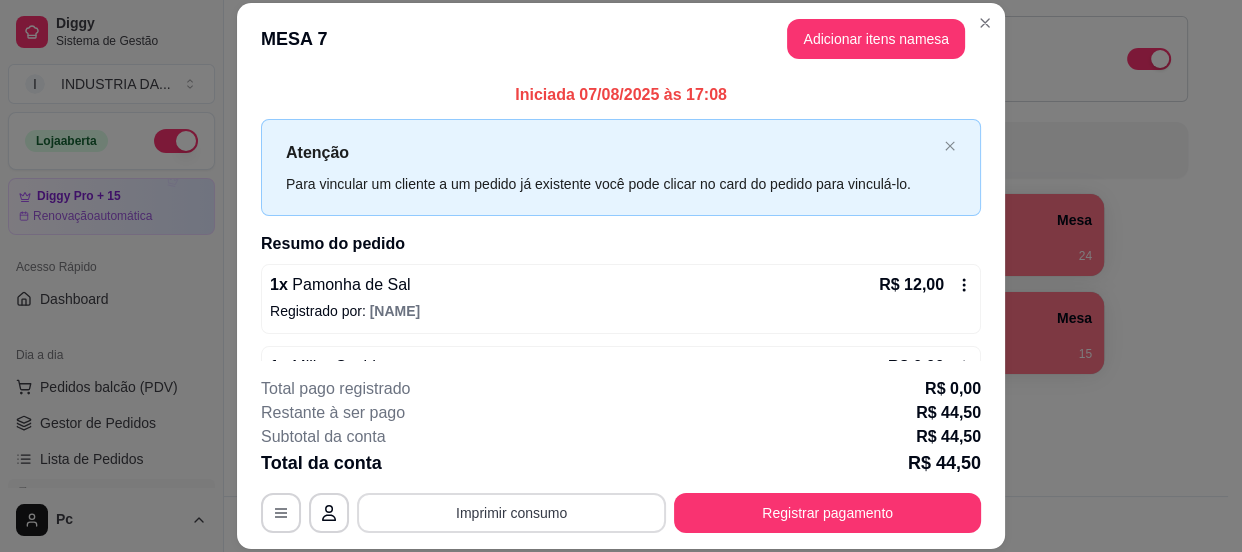 click on "Imprimir consumo" at bounding box center [511, 513] 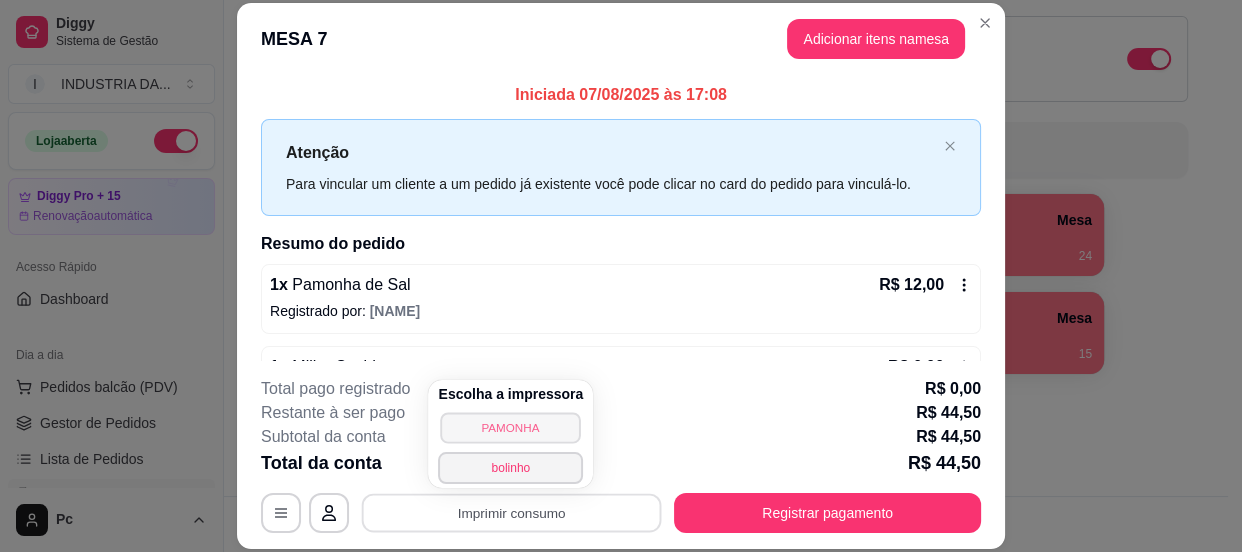 click on "PAMONHA" at bounding box center [511, 427] 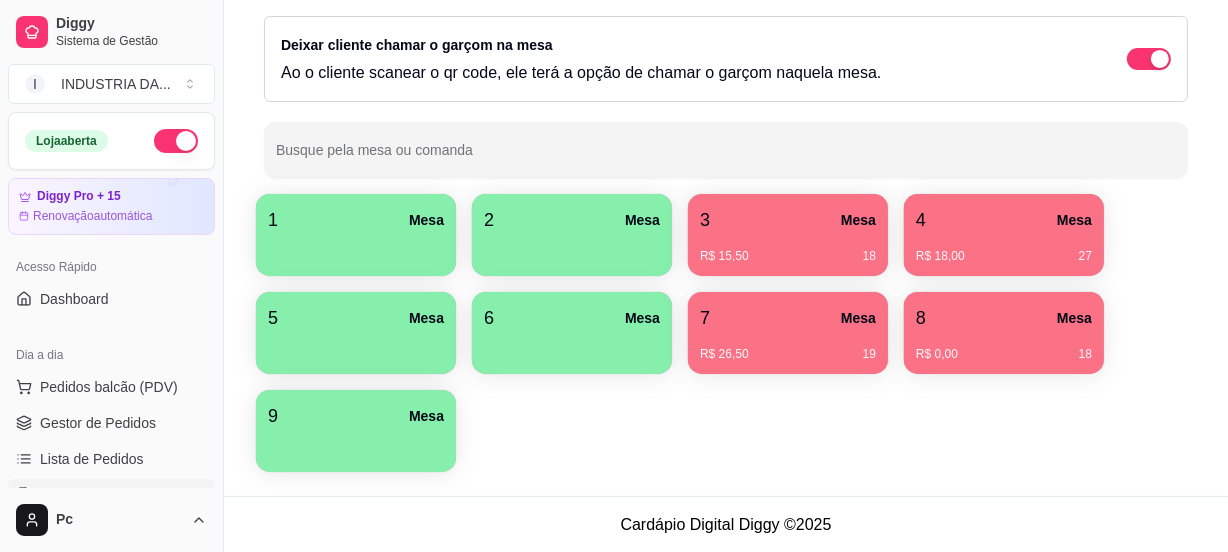 click on "6 Mesa" at bounding box center [572, 318] 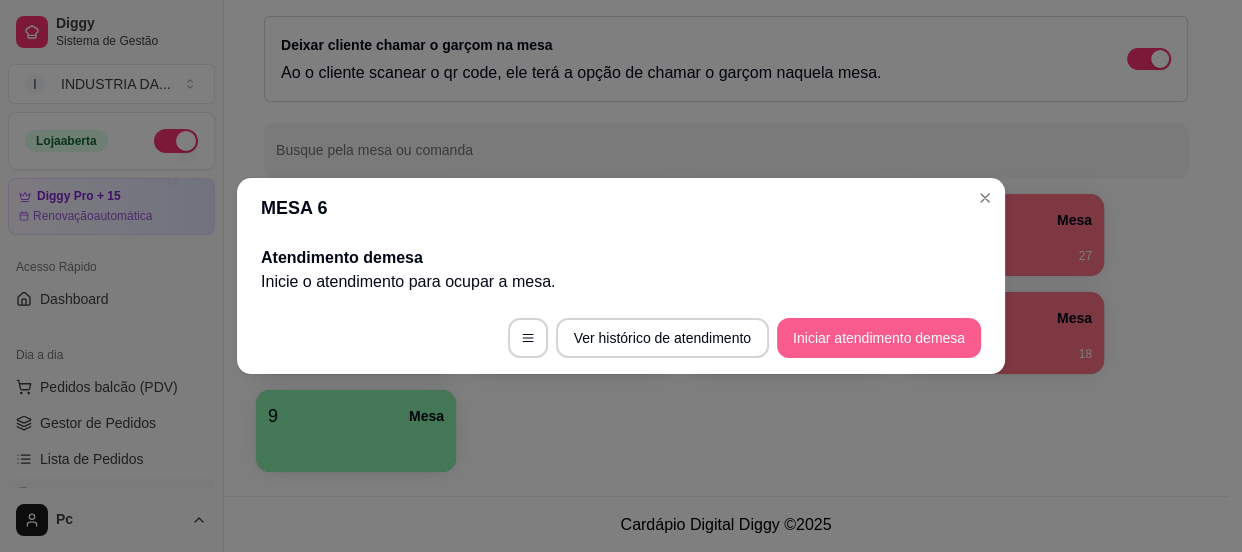 click on "Iniciar atendimento de  mesa" at bounding box center (879, 338) 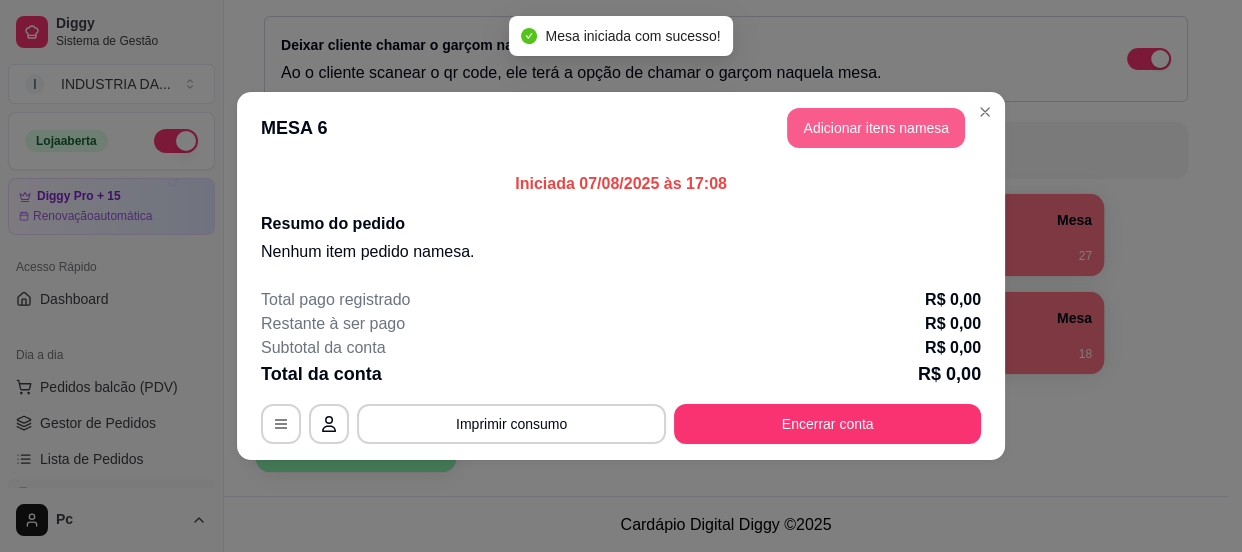 click on "Adicionar itens na  mesa" at bounding box center [876, 128] 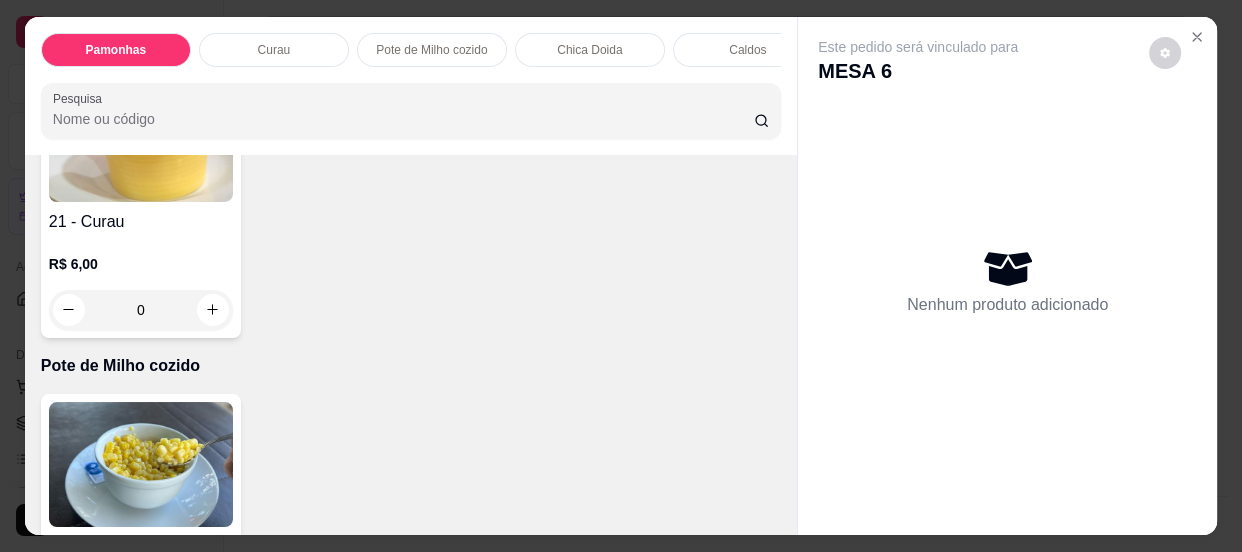 scroll, scrollTop: 0, scrollLeft: 0, axis: both 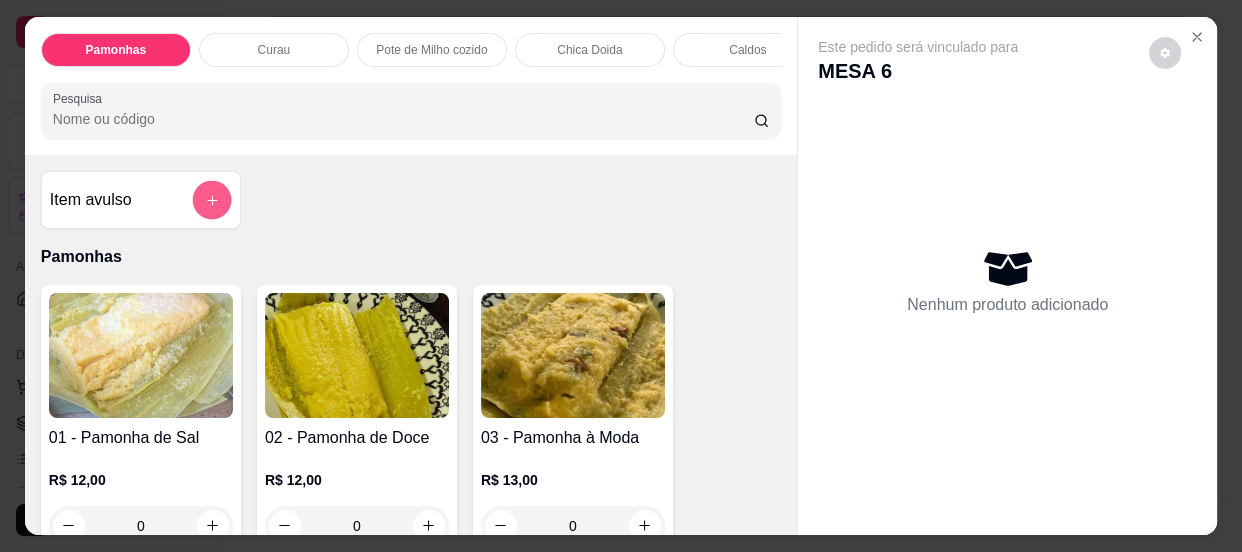 click 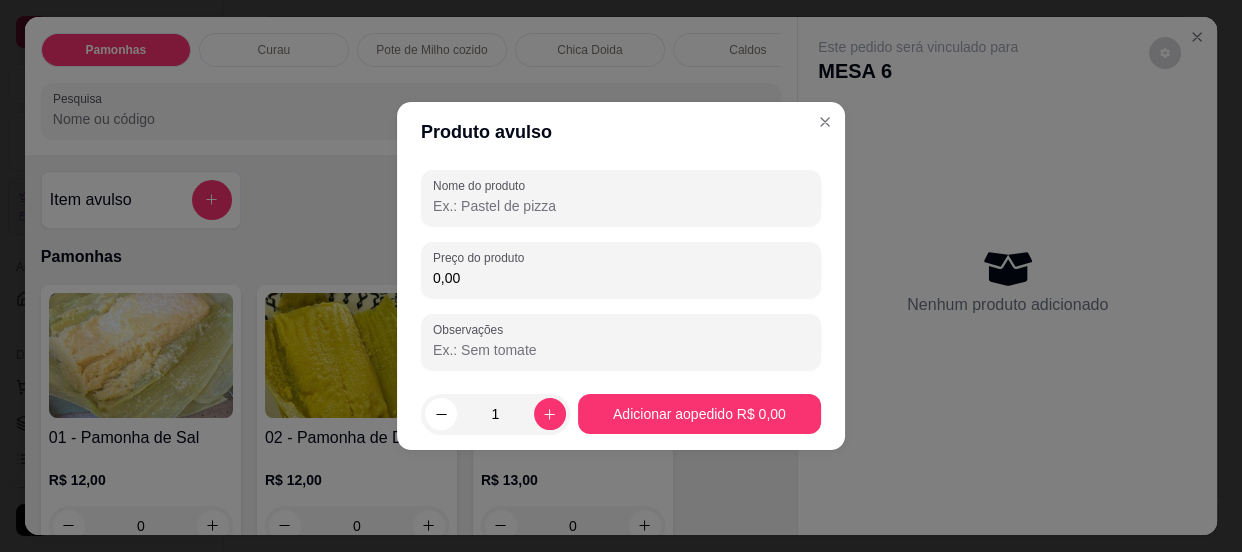 click on "Nome do produto" at bounding box center (621, 206) 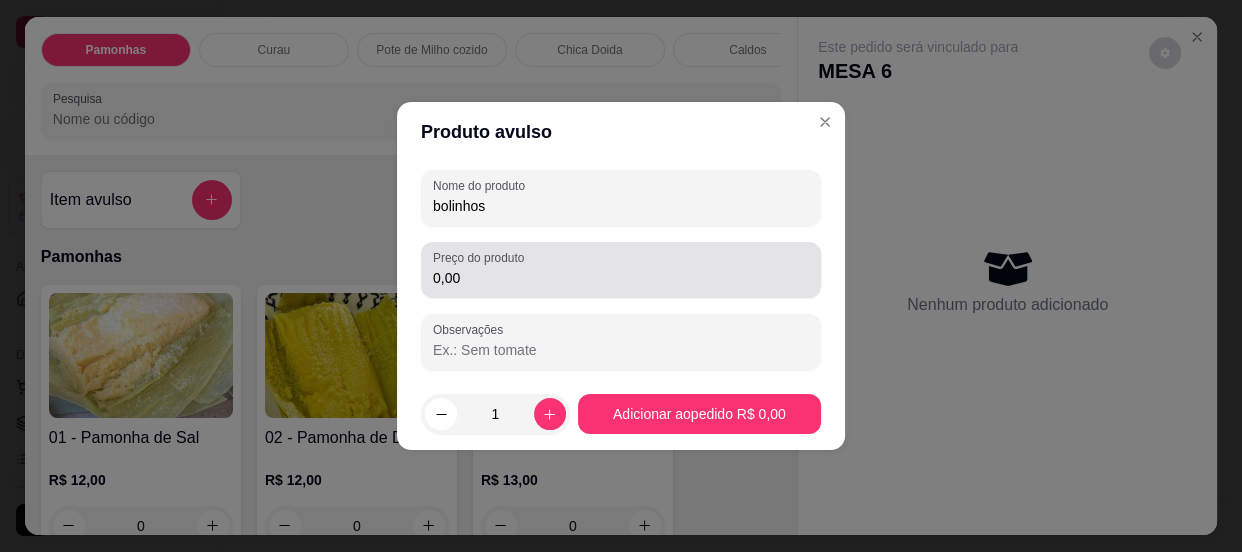 type on "bolinhos" 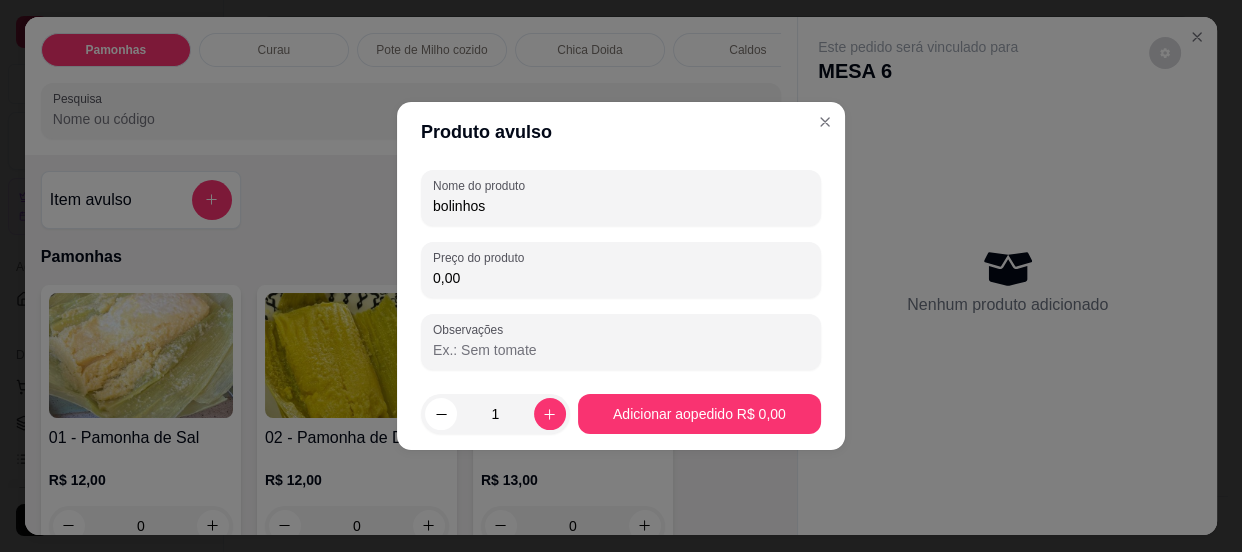 click on "0,00" at bounding box center (621, 278) 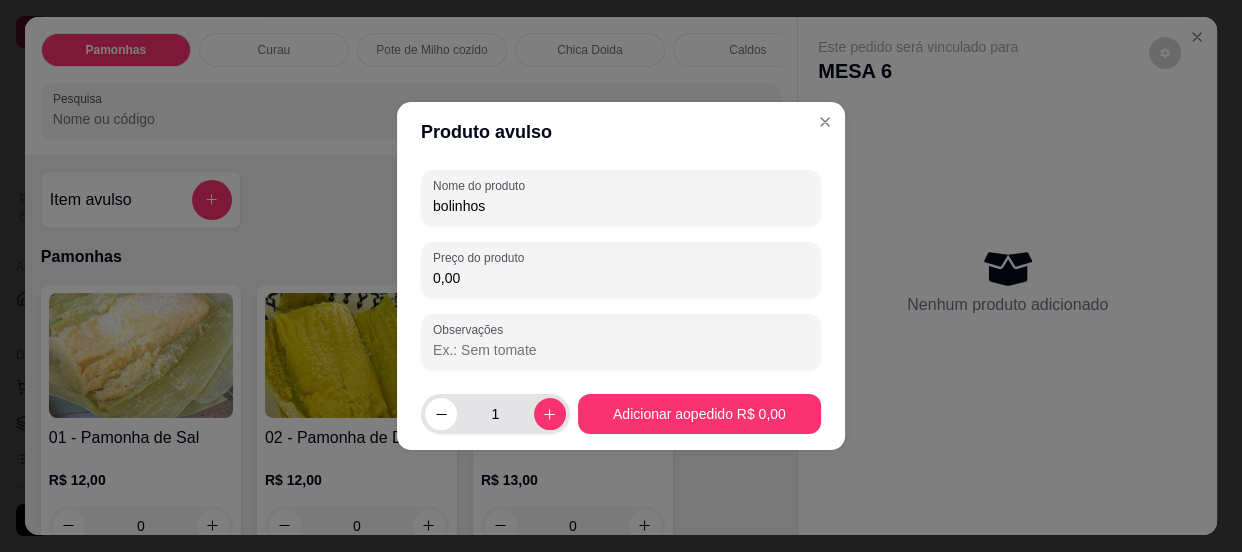 click on "1" at bounding box center (495, 414) 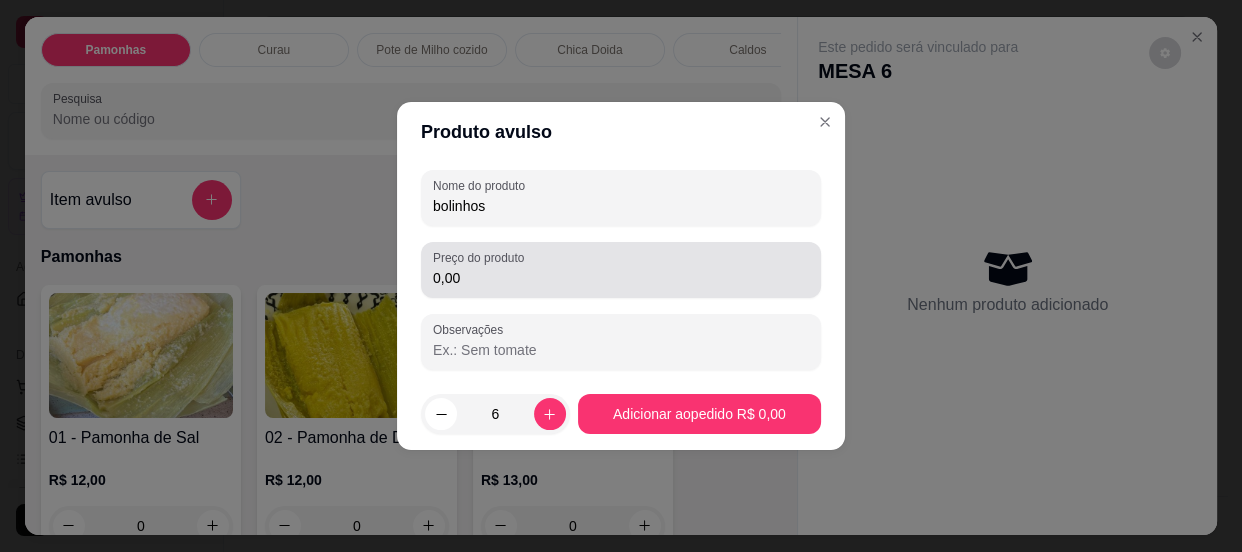 type on "6" 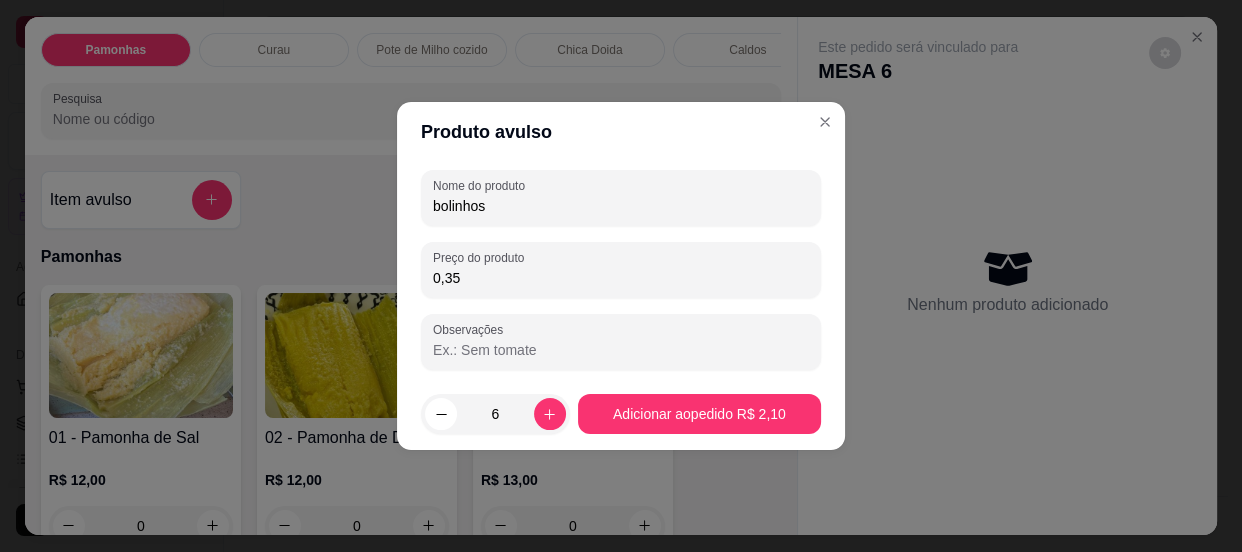 type on "3,50" 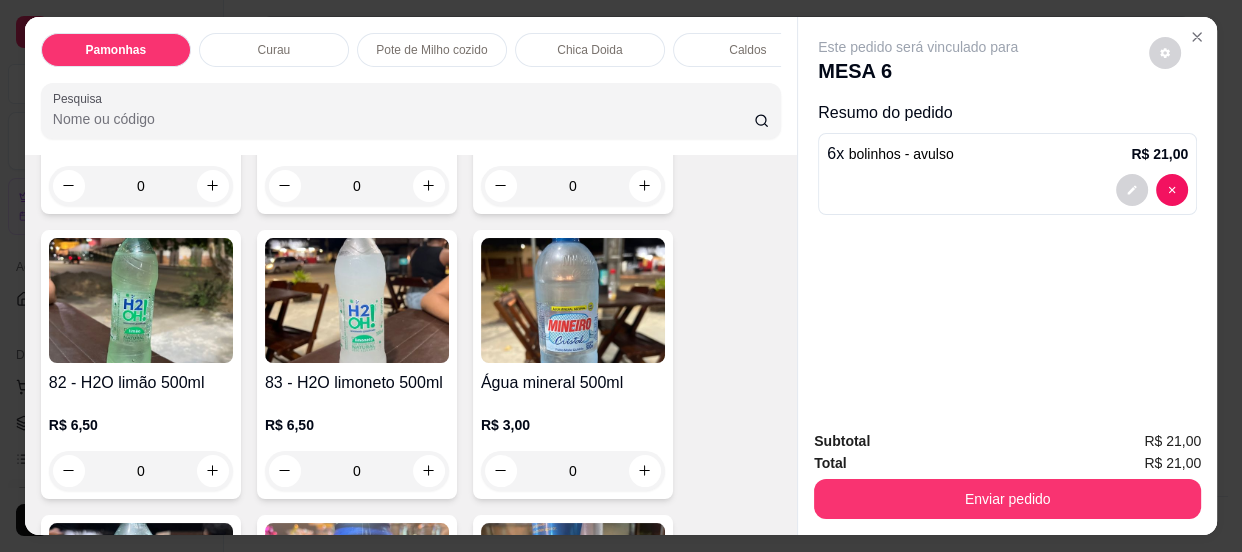scroll, scrollTop: 4272, scrollLeft: 0, axis: vertical 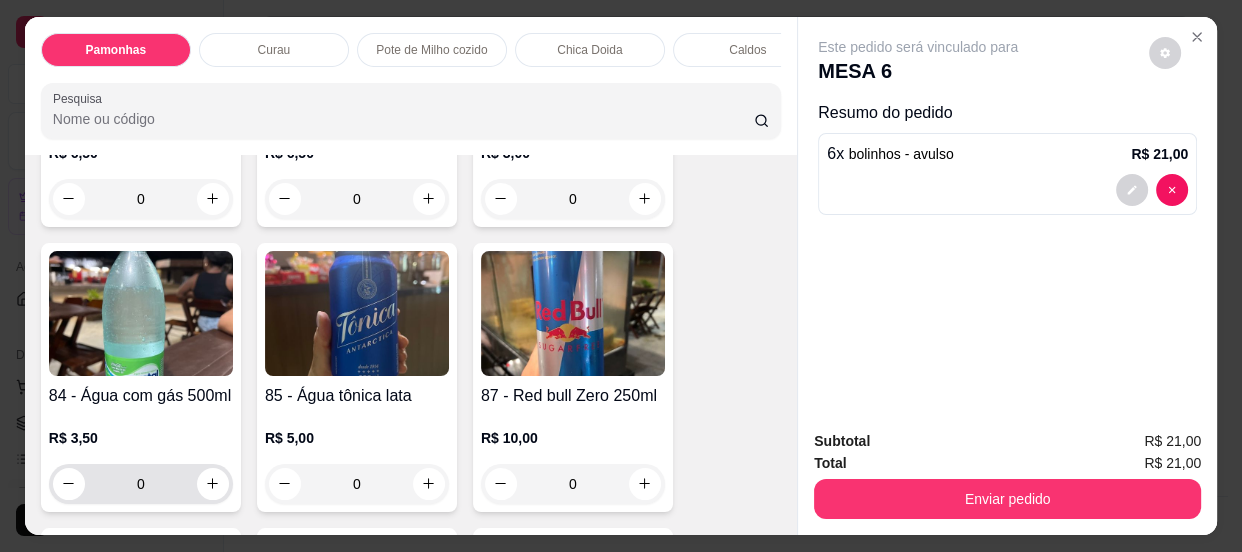 click on "0" at bounding box center [141, 484] 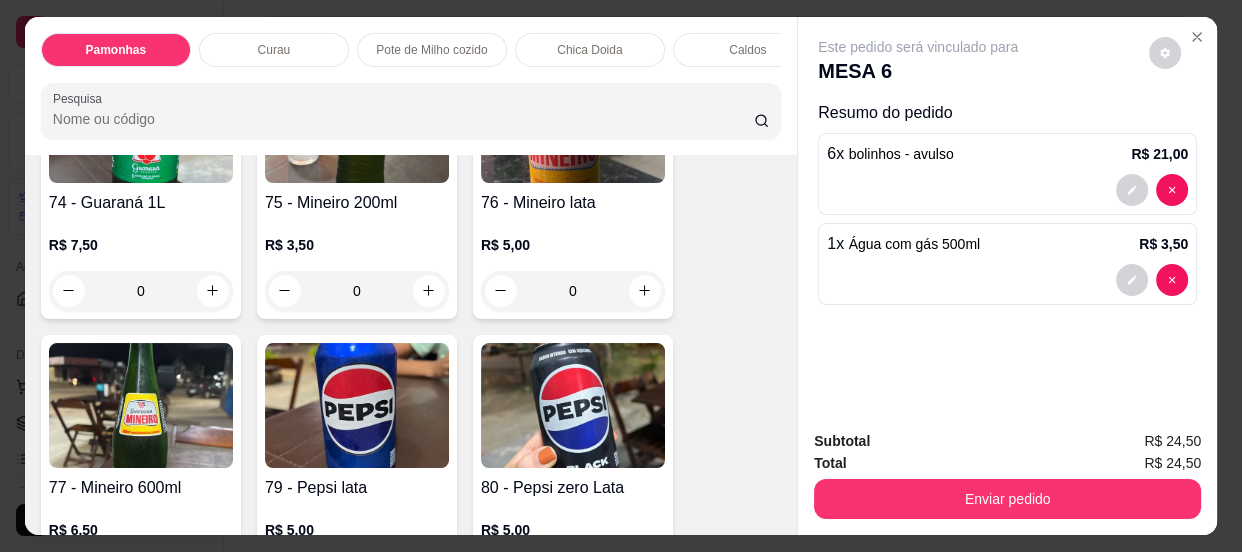 scroll, scrollTop: 3545, scrollLeft: 0, axis: vertical 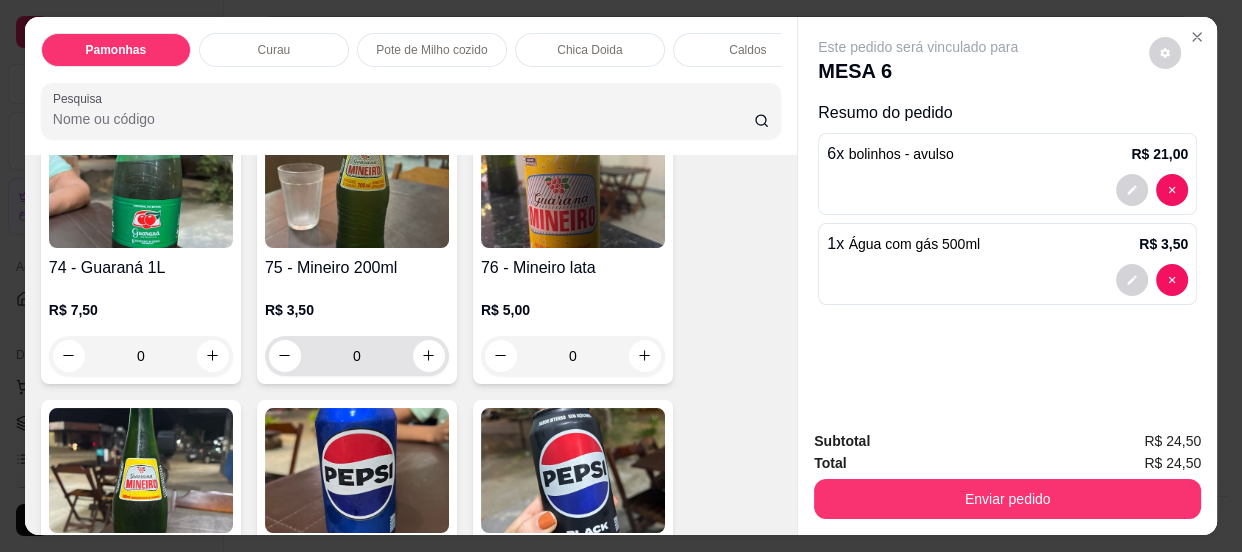 type on "1" 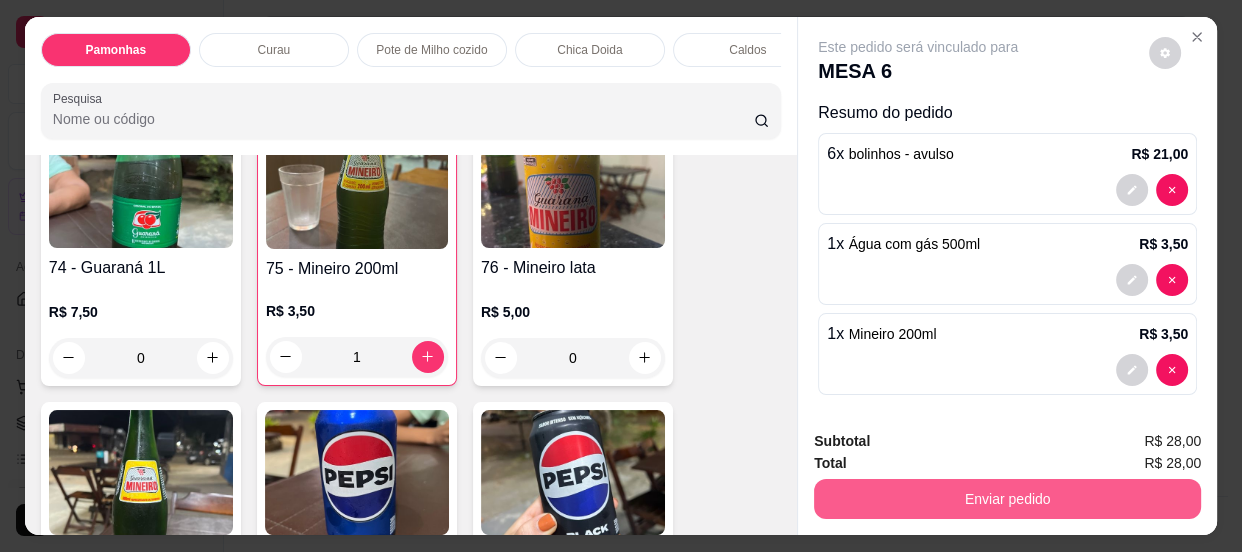 type on "1" 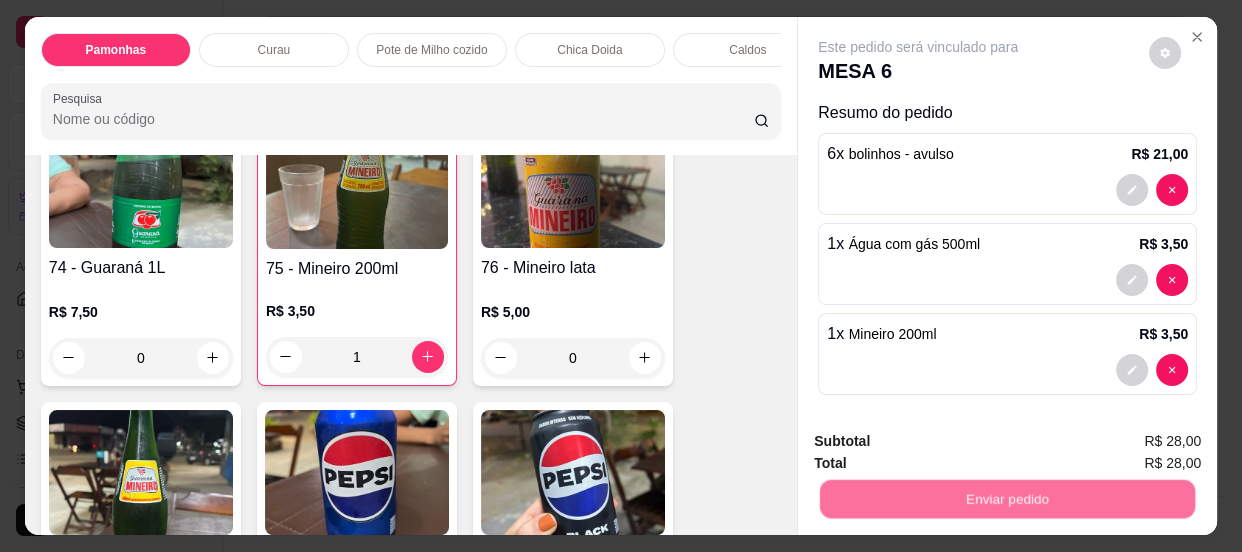 click on "Não registrar e enviar pedido" at bounding box center (942, 444) 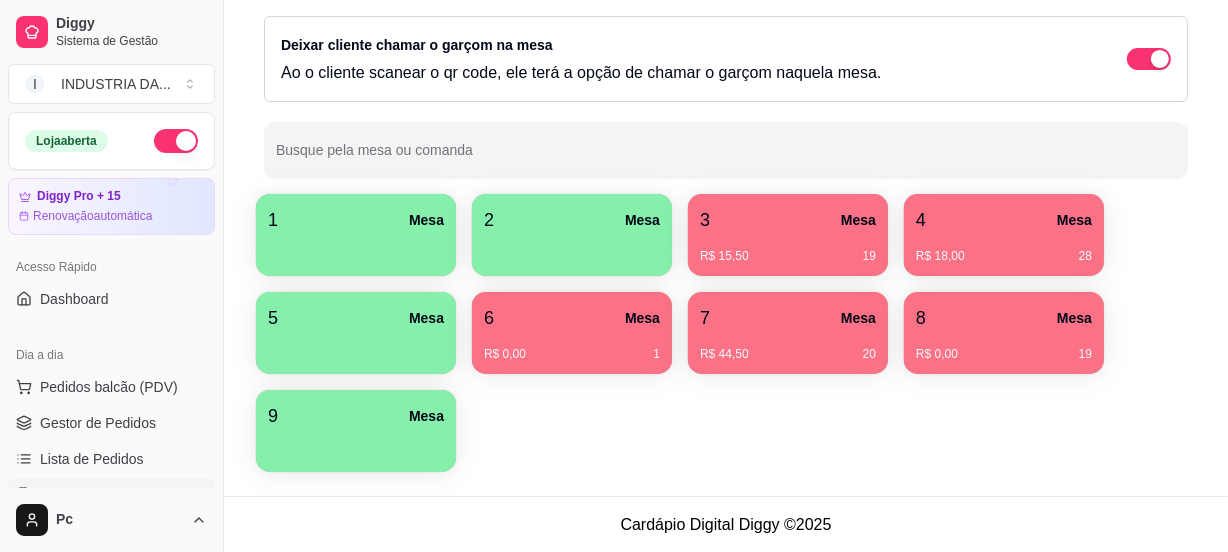 click on "[PRICE] 19" at bounding box center [788, 249] 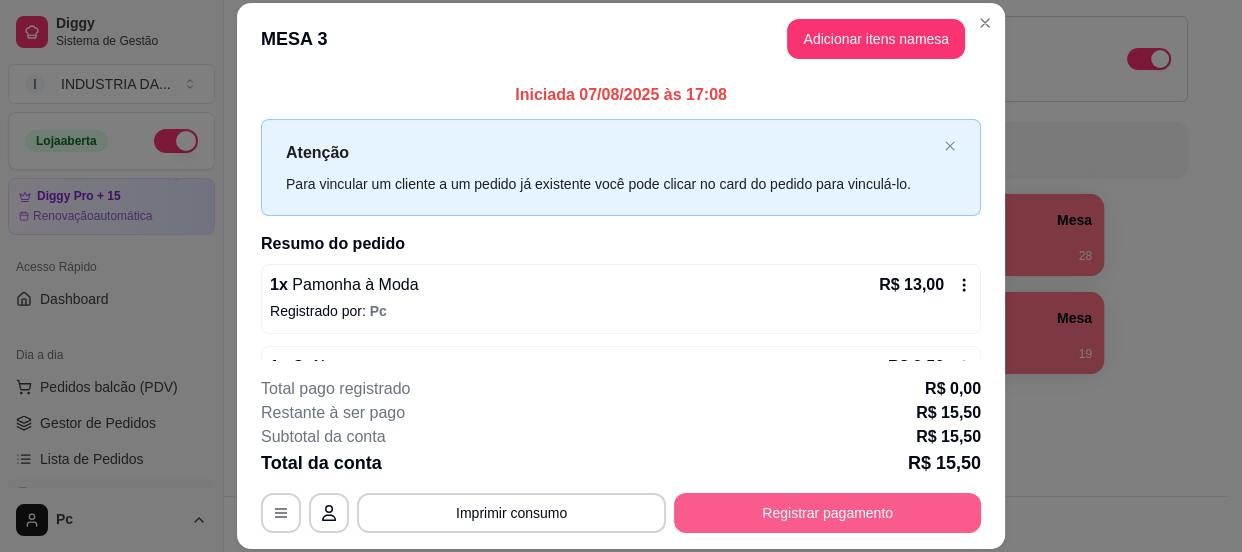 click on "Registrar pagamento" at bounding box center [827, 513] 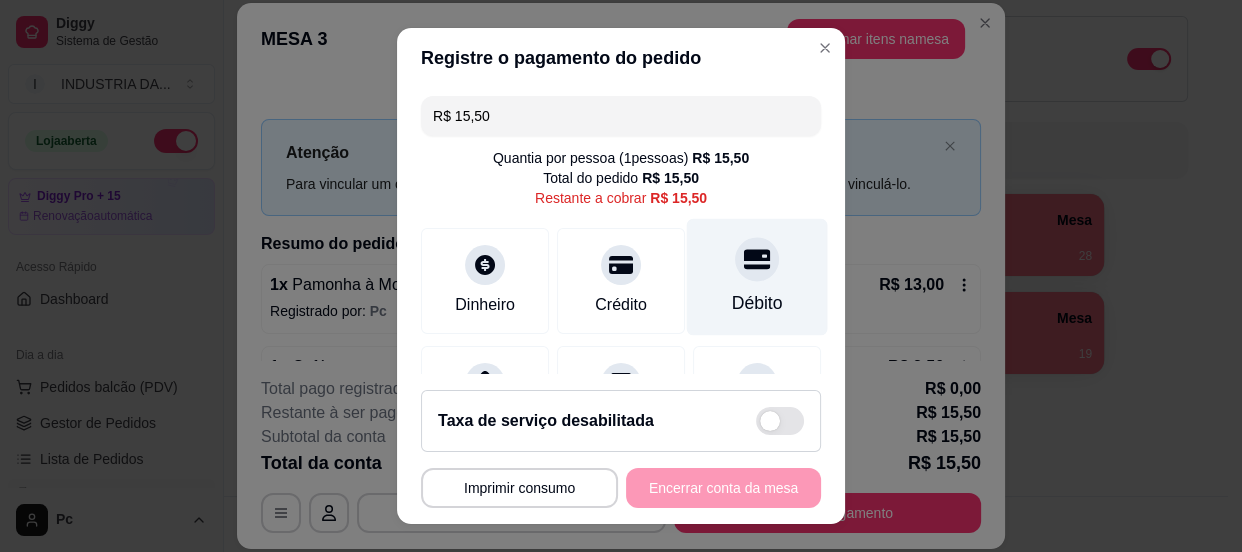 click at bounding box center [757, 259] 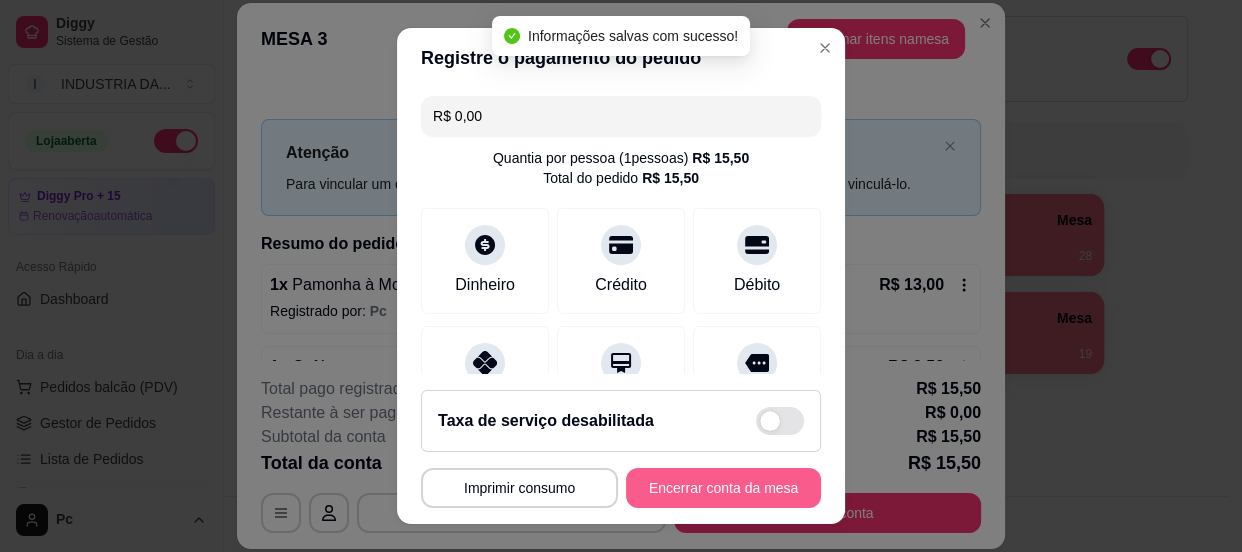type on "R$ 0,00" 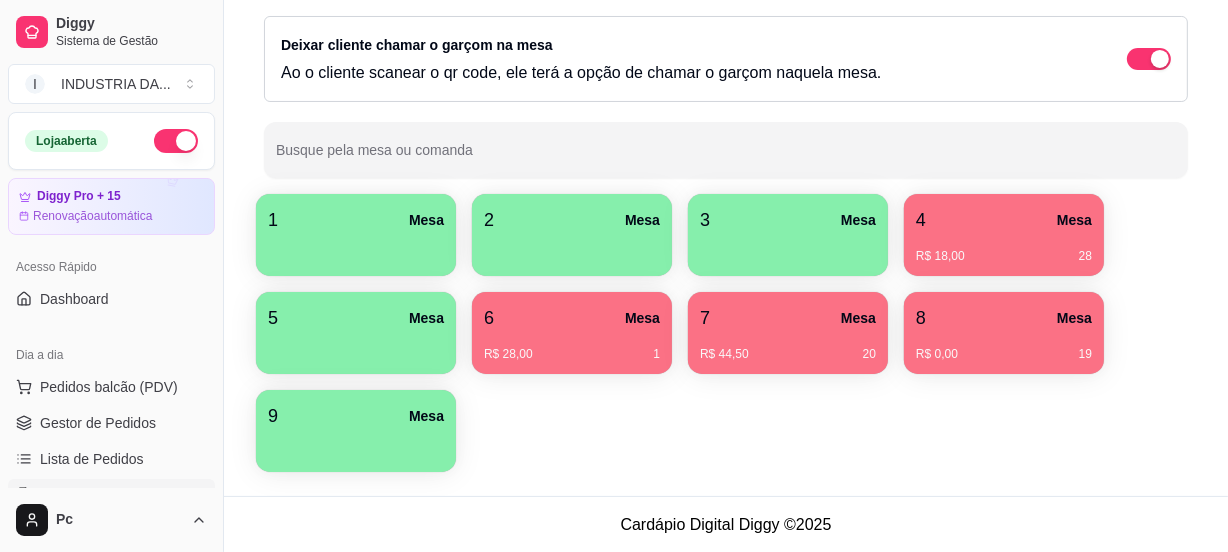 click on "4 Mesa" at bounding box center (1004, 220) 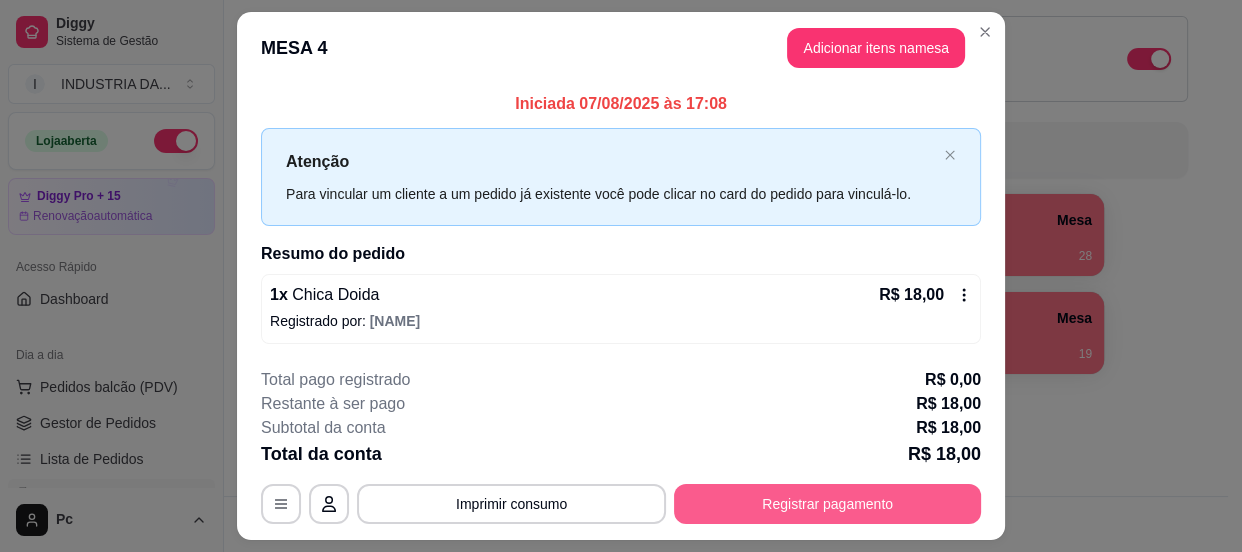 click on "Registrar pagamento" at bounding box center [827, 504] 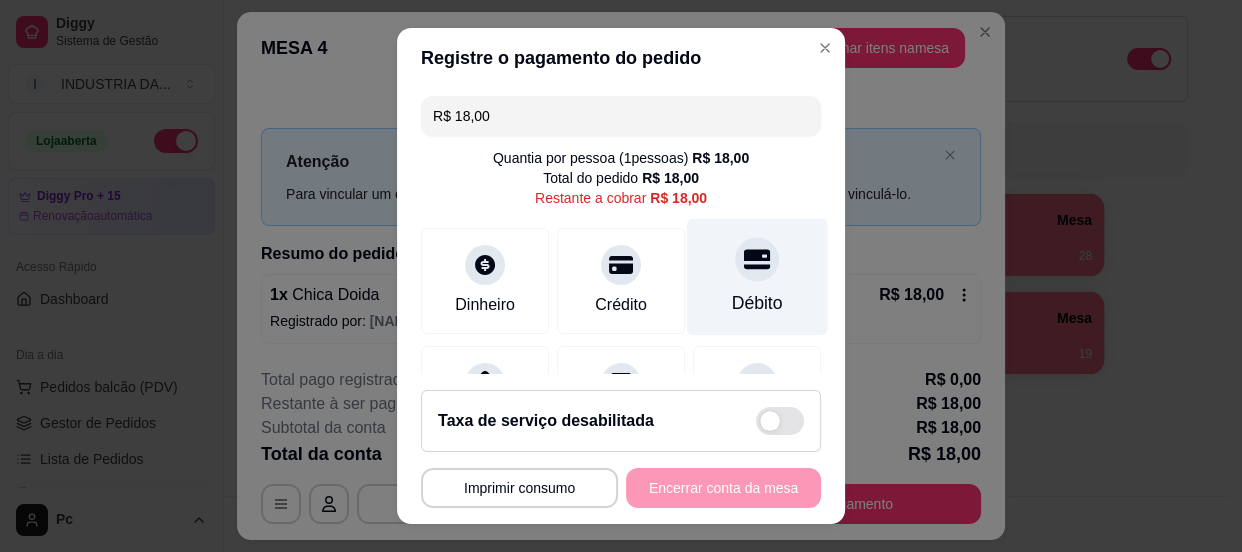 click on "Débito" at bounding box center (757, 276) 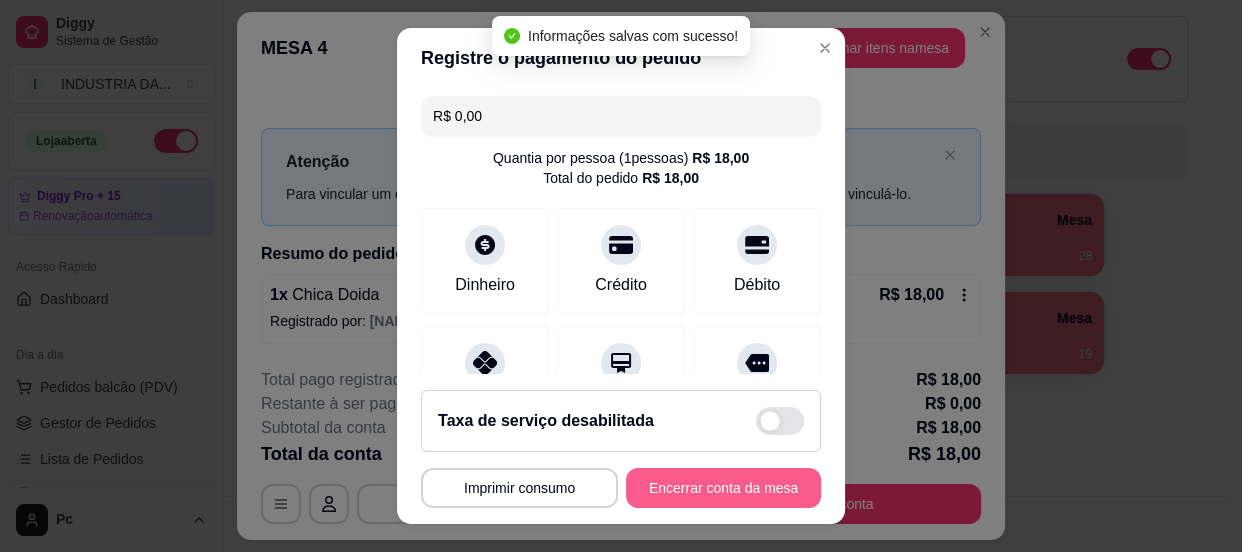 type on "R$ 0,00" 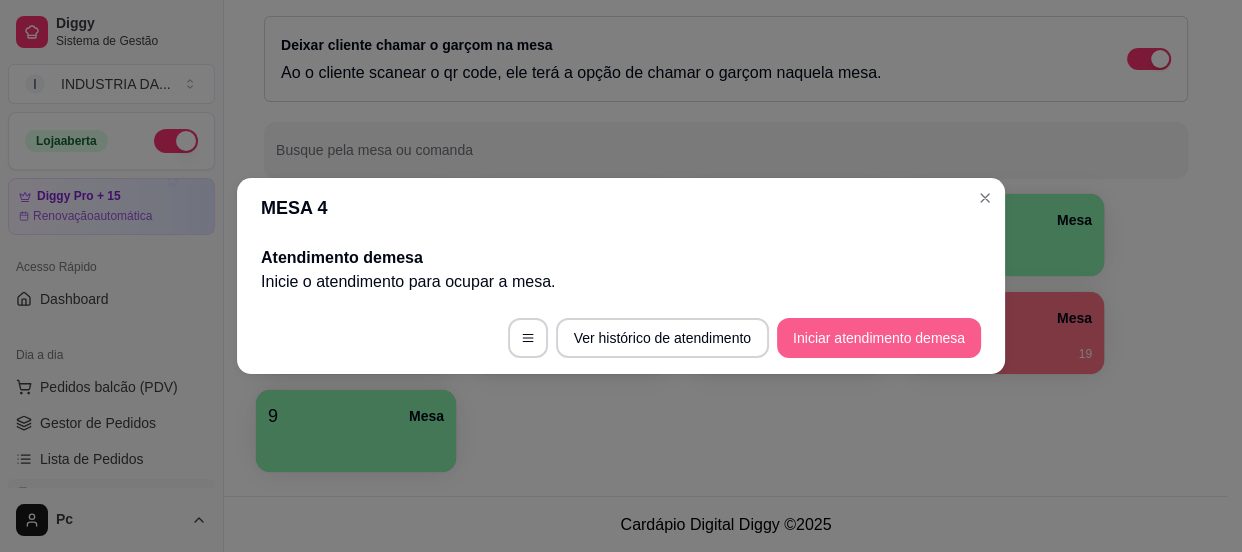 click on "Iniciar atendimento de  mesa" at bounding box center [879, 338] 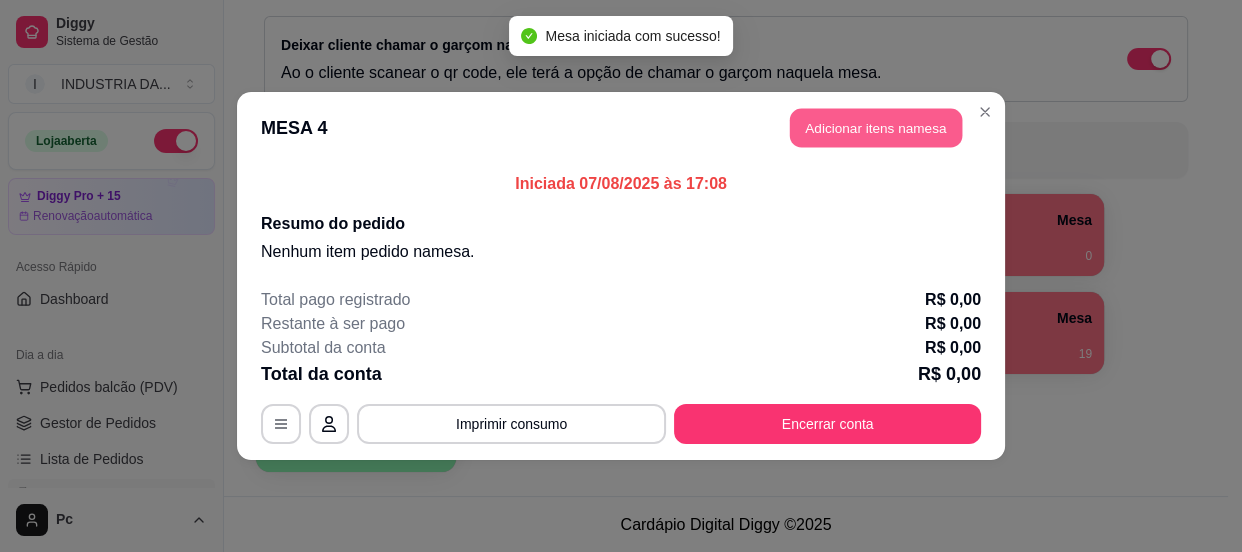 click on "Adicionar itens na  mesa" at bounding box center (876, 128) 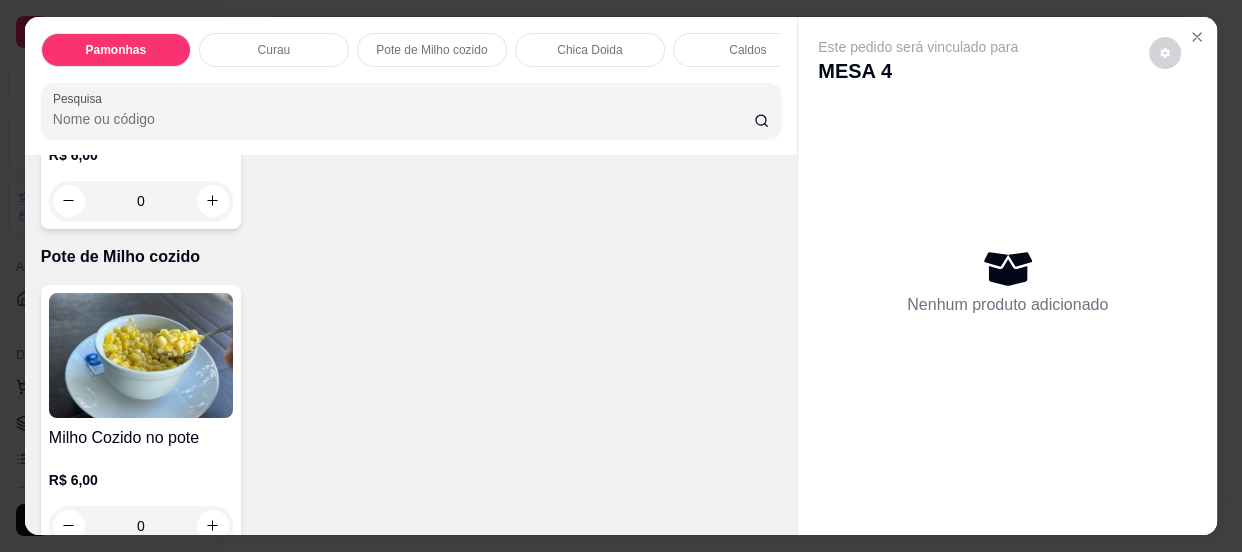 scroll, scrollTop: 0, scrollLeft: 0, axis: both 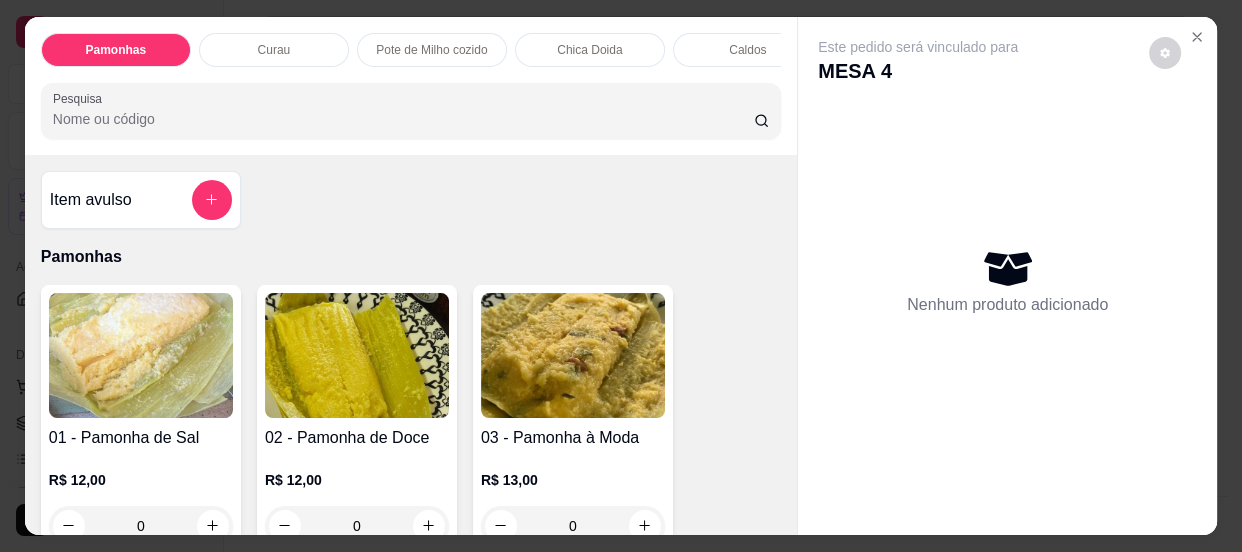 click at bounding box center [212, 200] 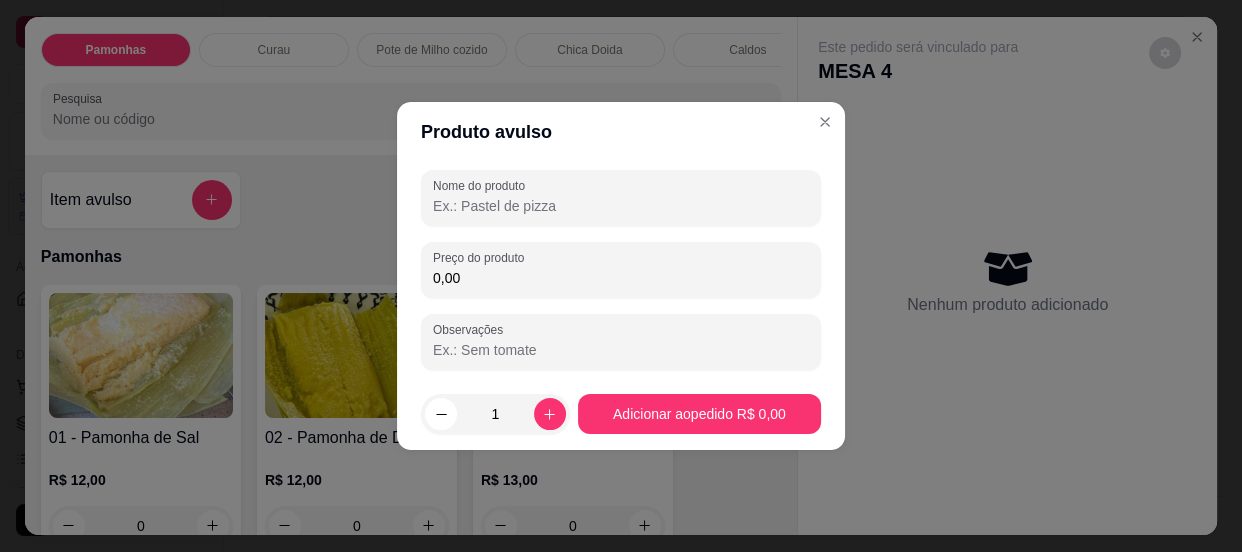 click on "0,00" at bounding box center [621, 278] 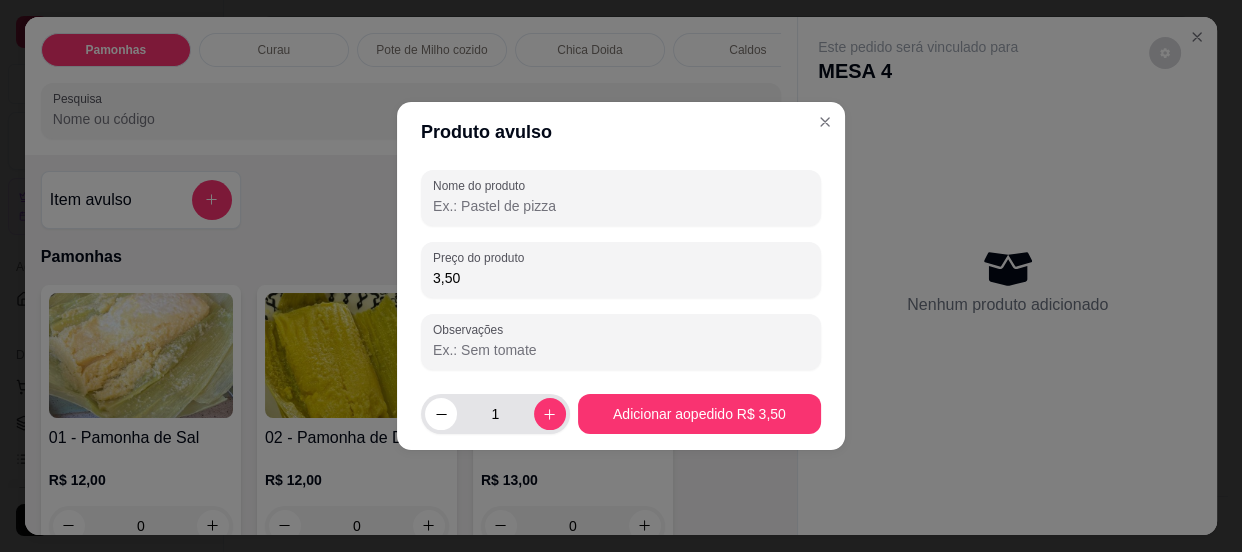 type on "3,50" 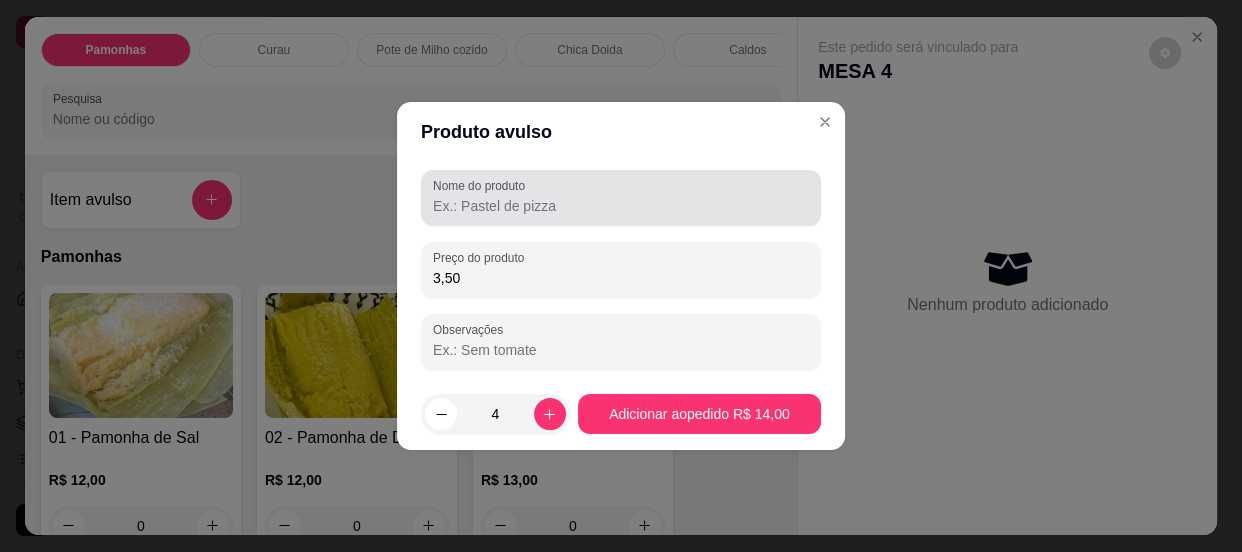 type on "4" 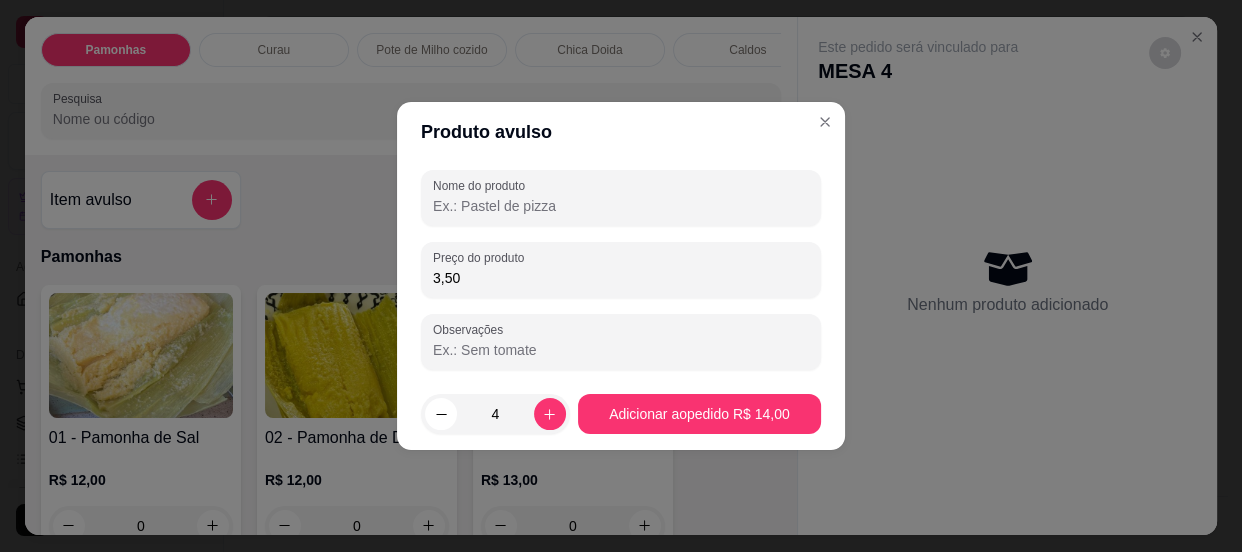 click on "Nome do produto" at bounding box center [621, 206] 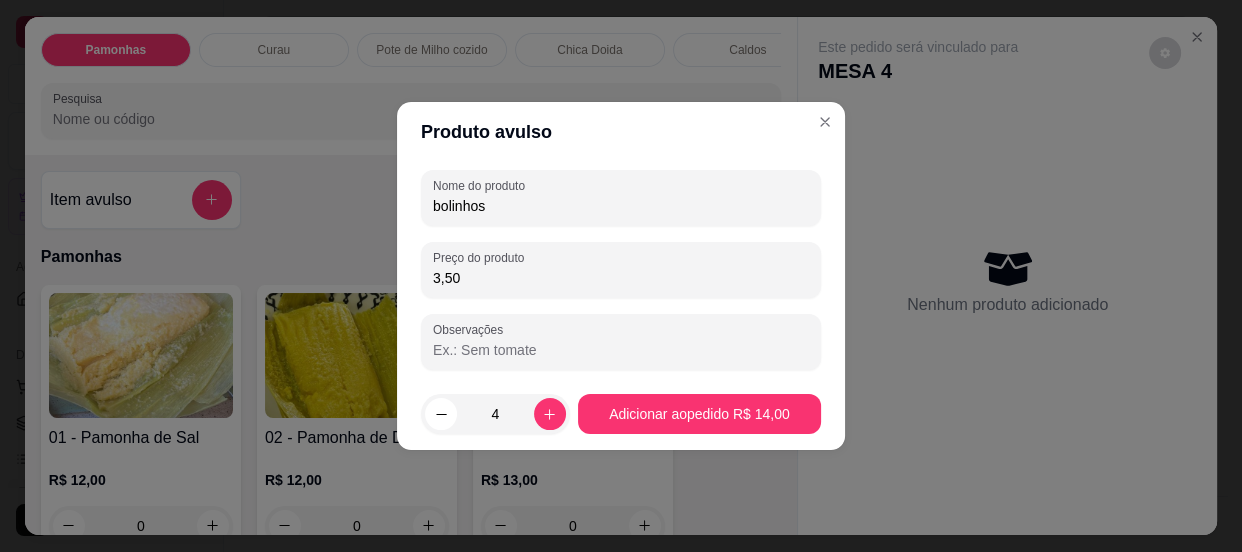 type on "bolinhos" 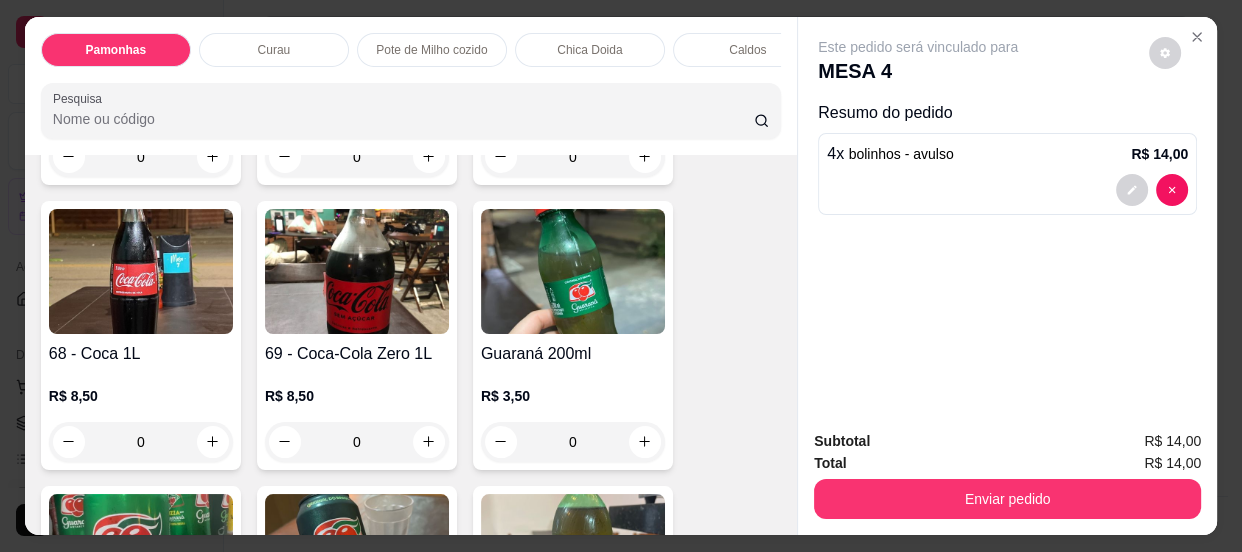 scroll, scrollTop: 2869, scrollLeft: 0, axis: vertical 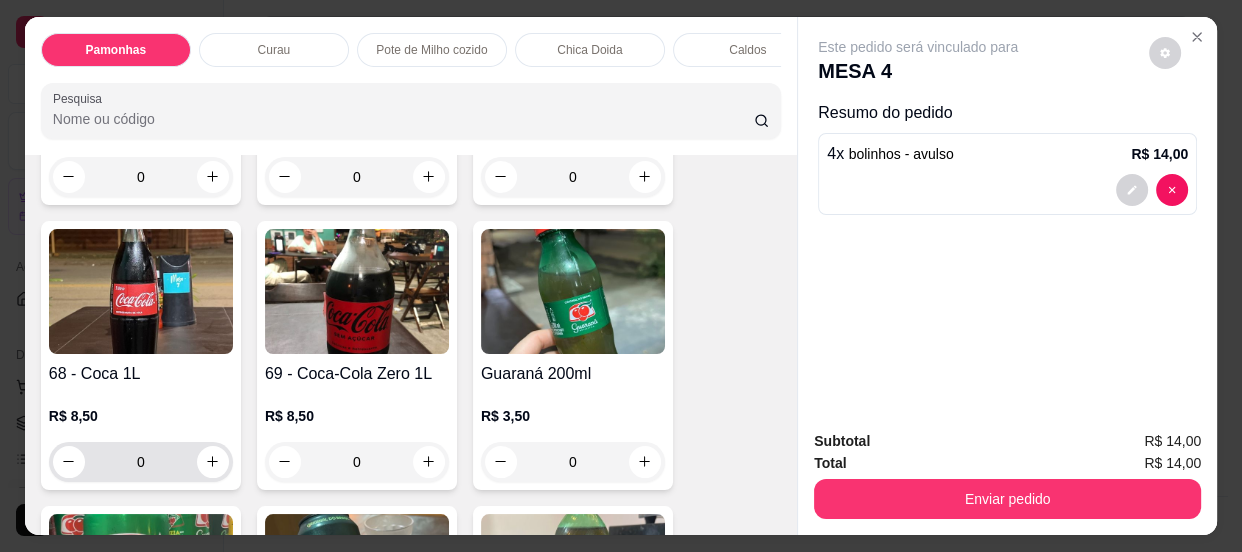 click on "0" at bounding box center [141, 462] 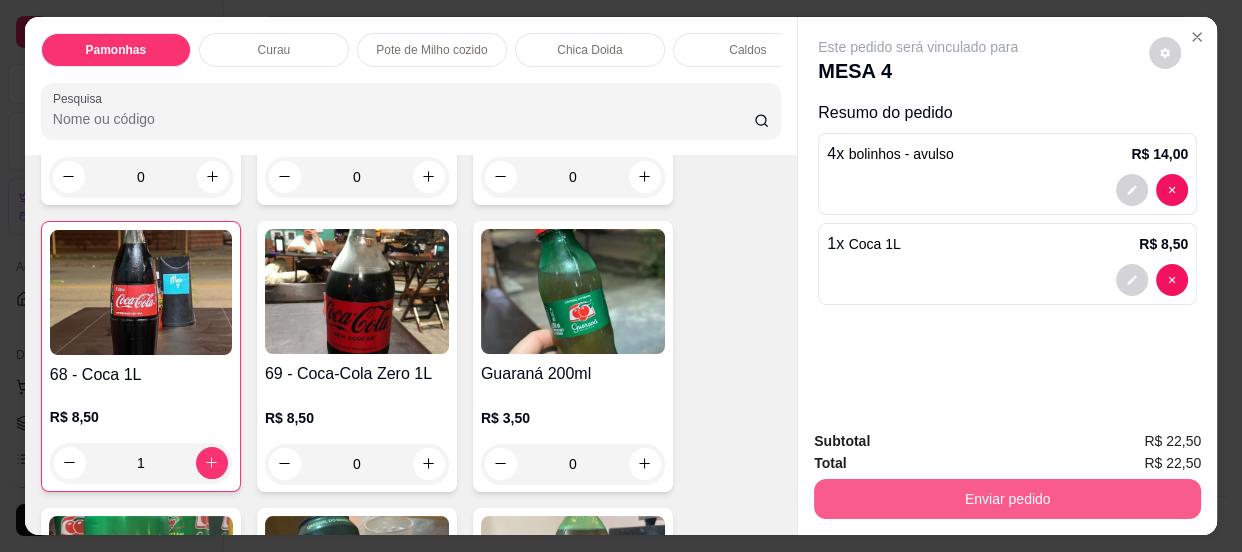 type on "1" 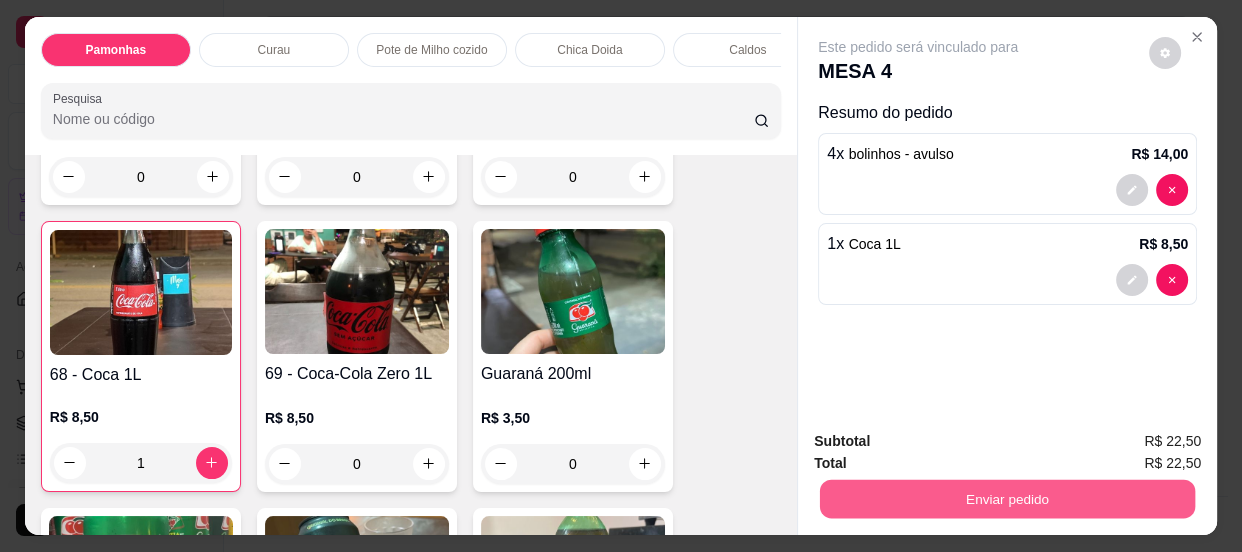 click on "Enviar pedido" at bounding box center (1007, 499) 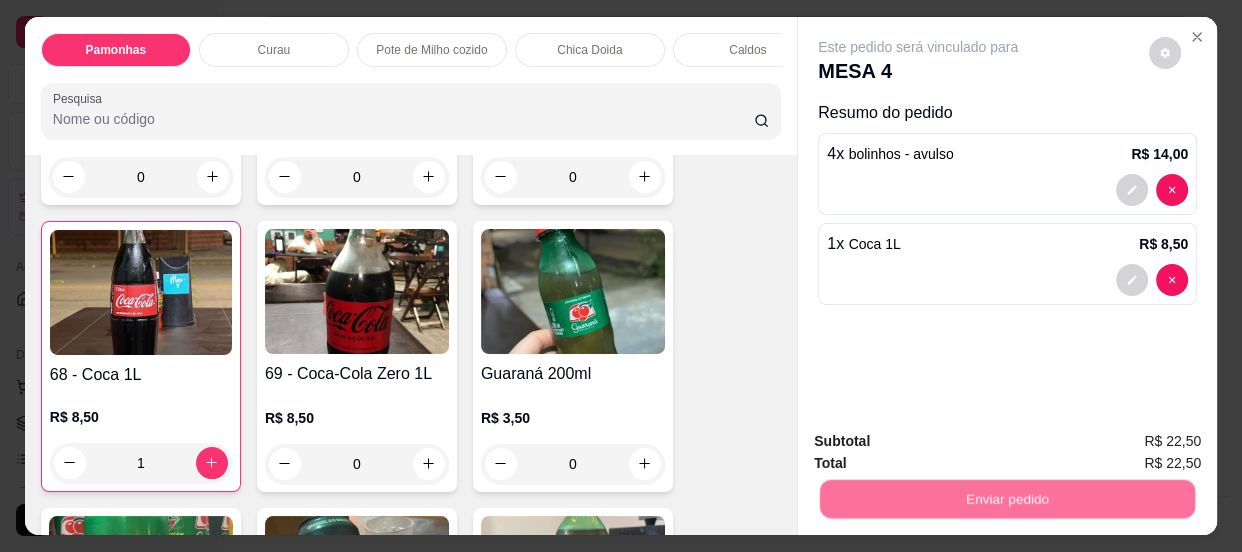 click on "Não registrar e enviar pedido" at bounding box center (942, 444) 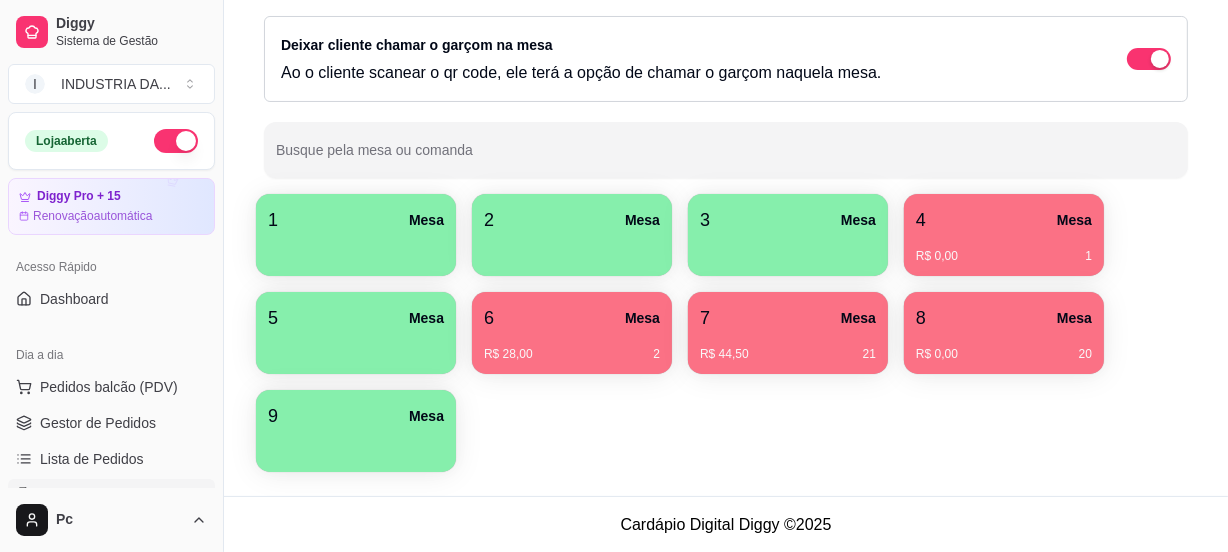 click on "9 Mesa" at bounding box center (356, 416) 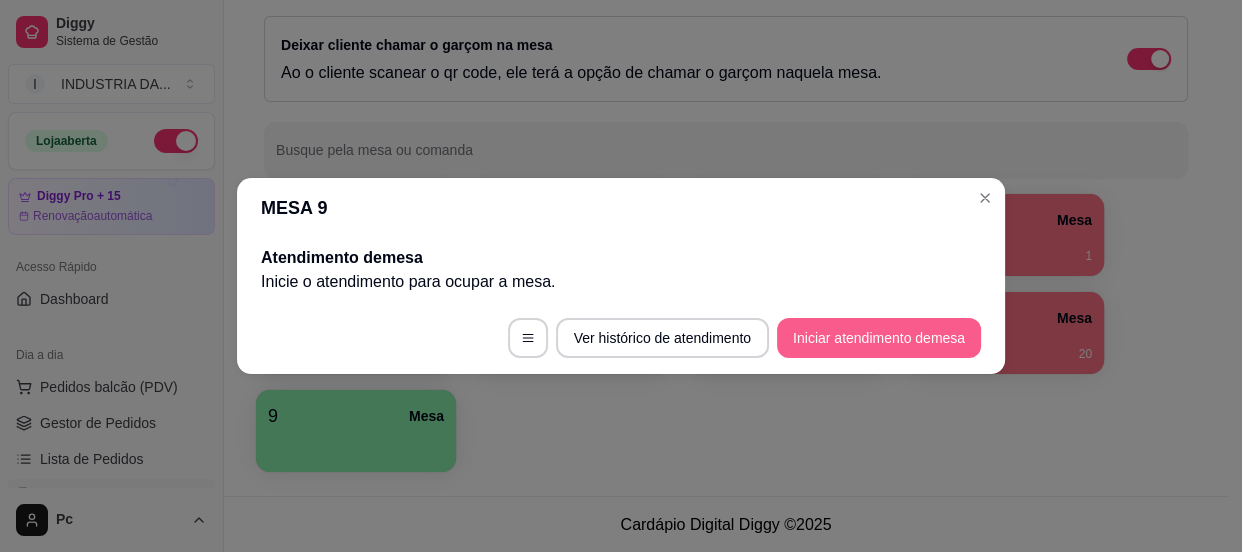 click on "Iniciar atendimento de  mesa" at bounding box center [879, 338] 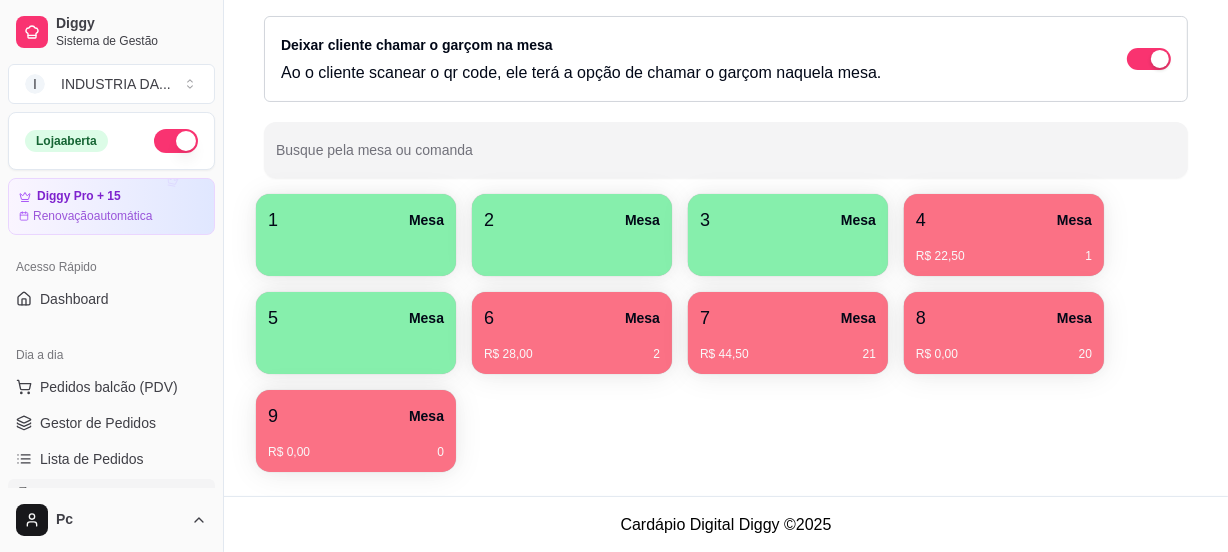 click on "8 Mesa" at bounding box center [1004, 318] 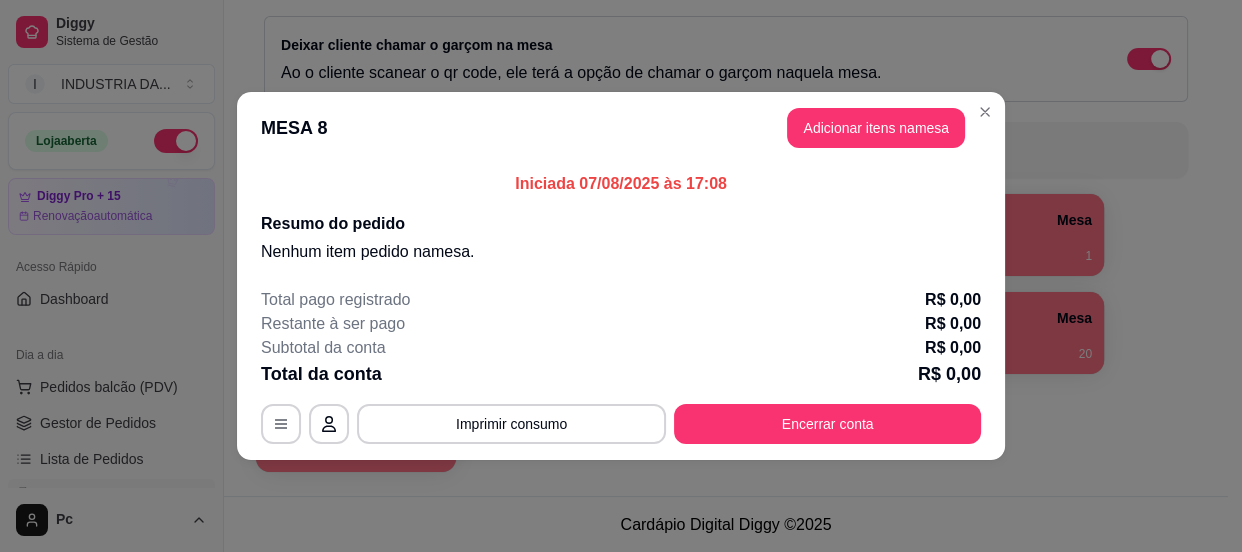 click on "Encerrar conta" at bounding box center [827, 424] 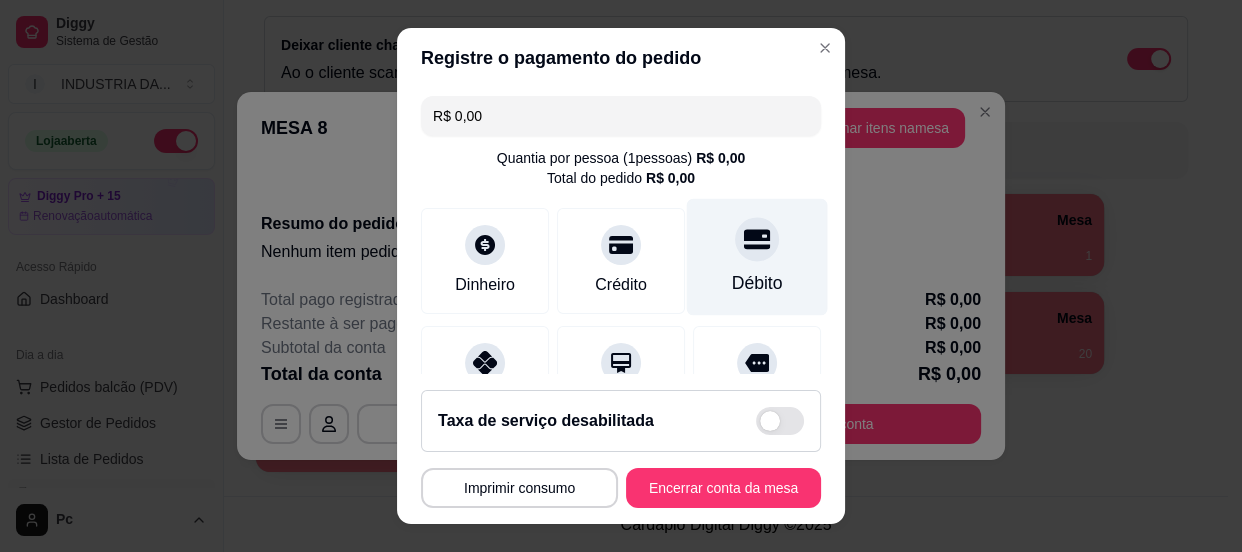 click 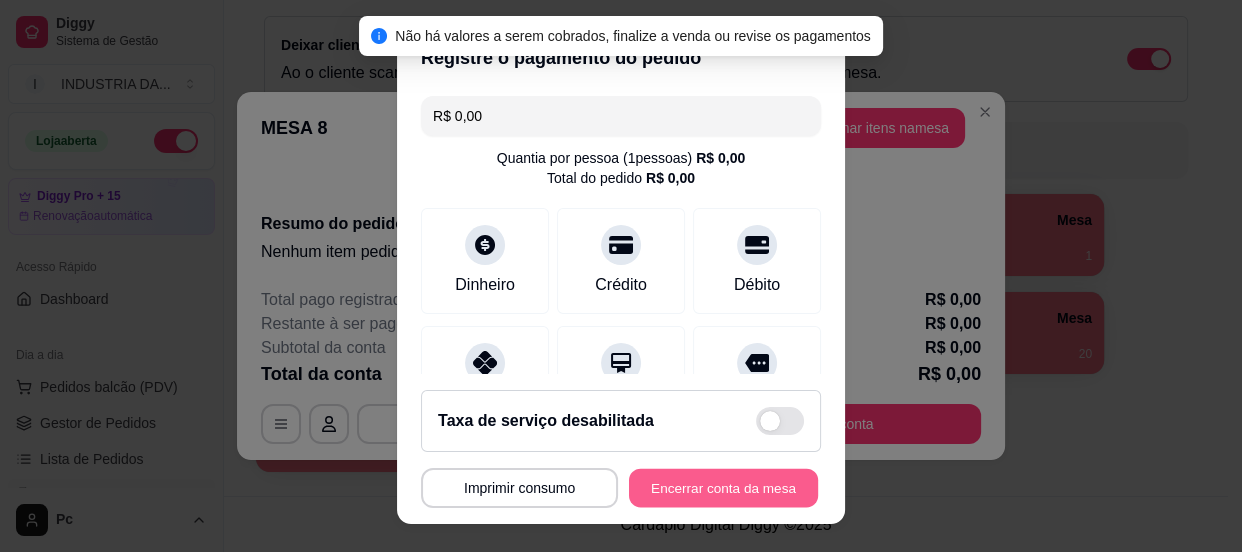 click on "Encerrar conta da mesa" at bounding box center [723, 488] 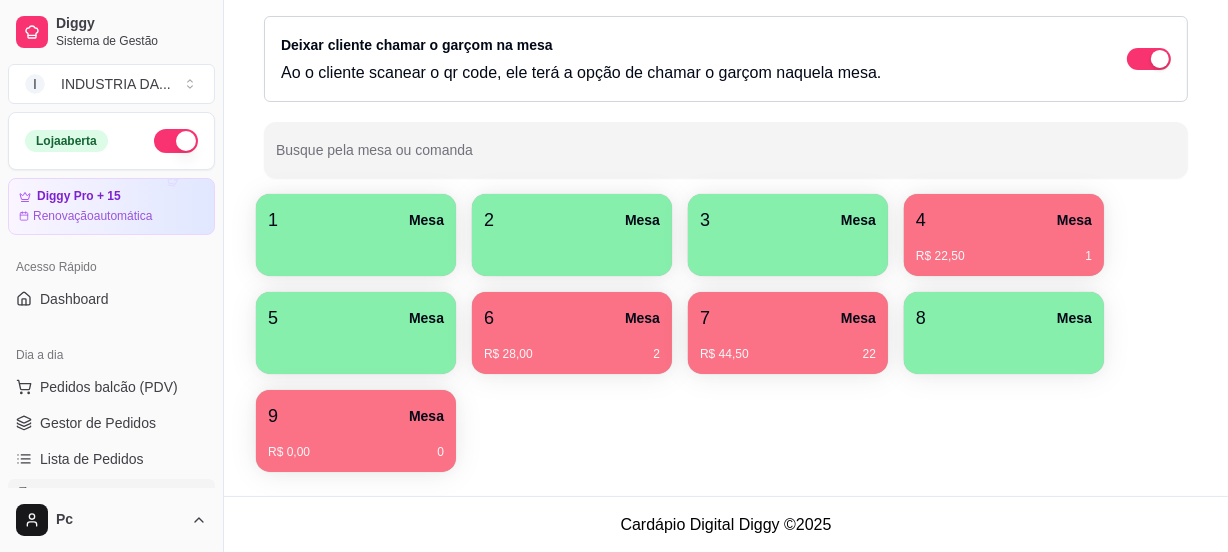 click on "[PRICE] 22" at bounding box center (788, 354) 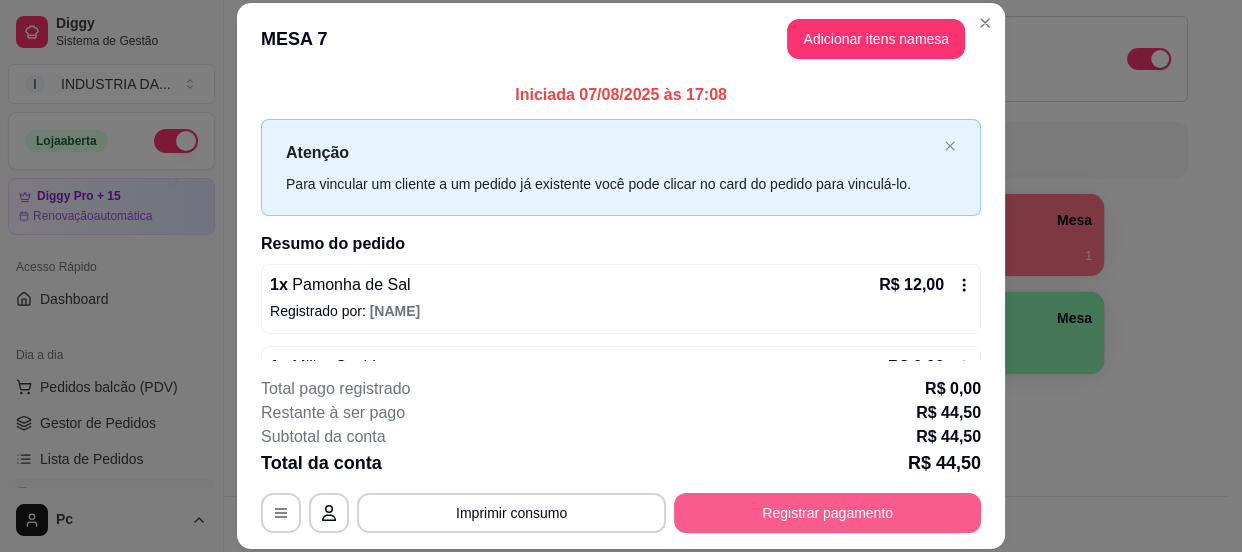 click on "Registrar pagamento" at bounding box center (827, 513) 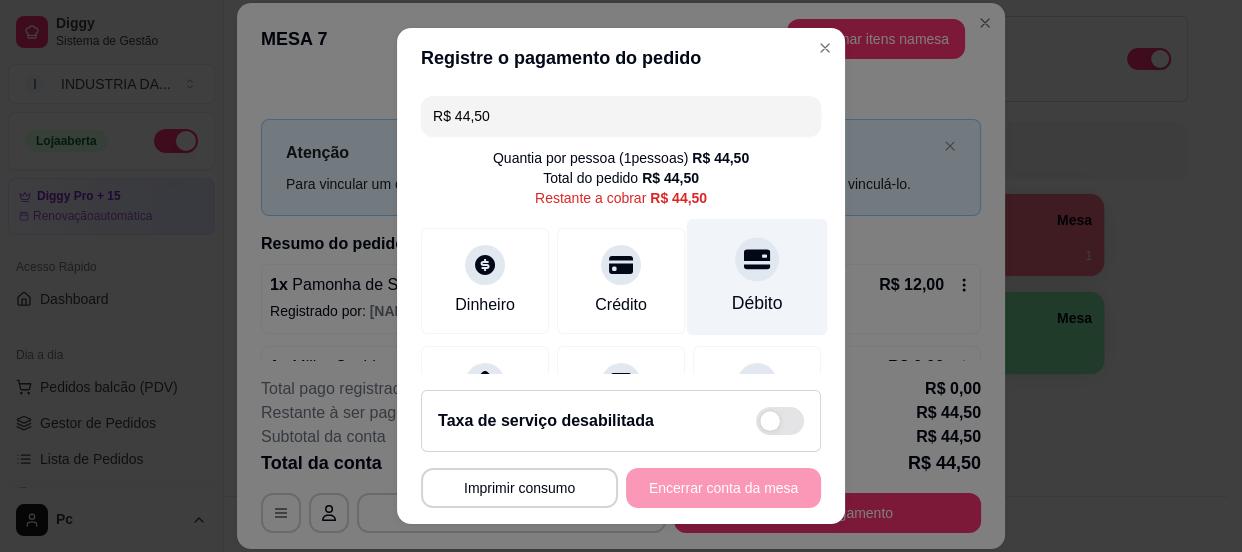 click 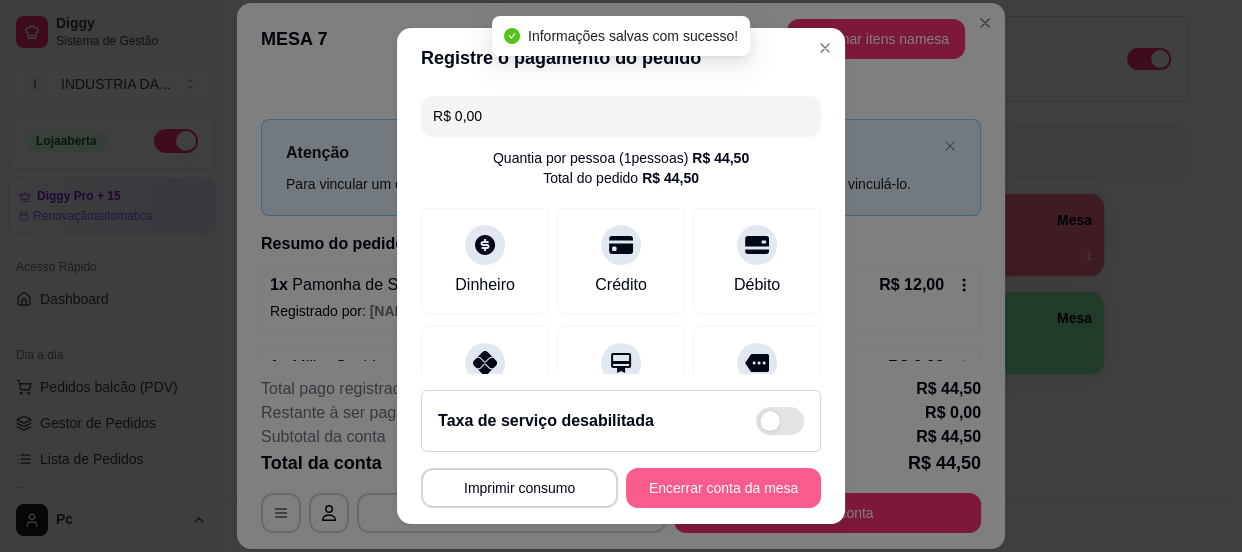 type on "R$ 0,00" 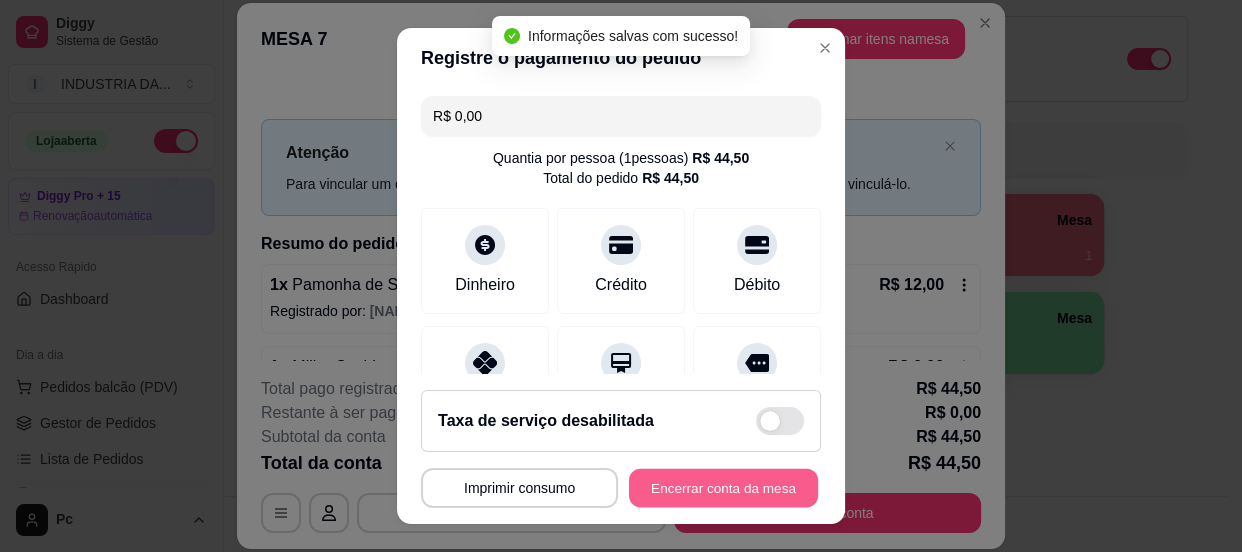click on "Encerrar conta da mesa" at bounding box center [723, 488] 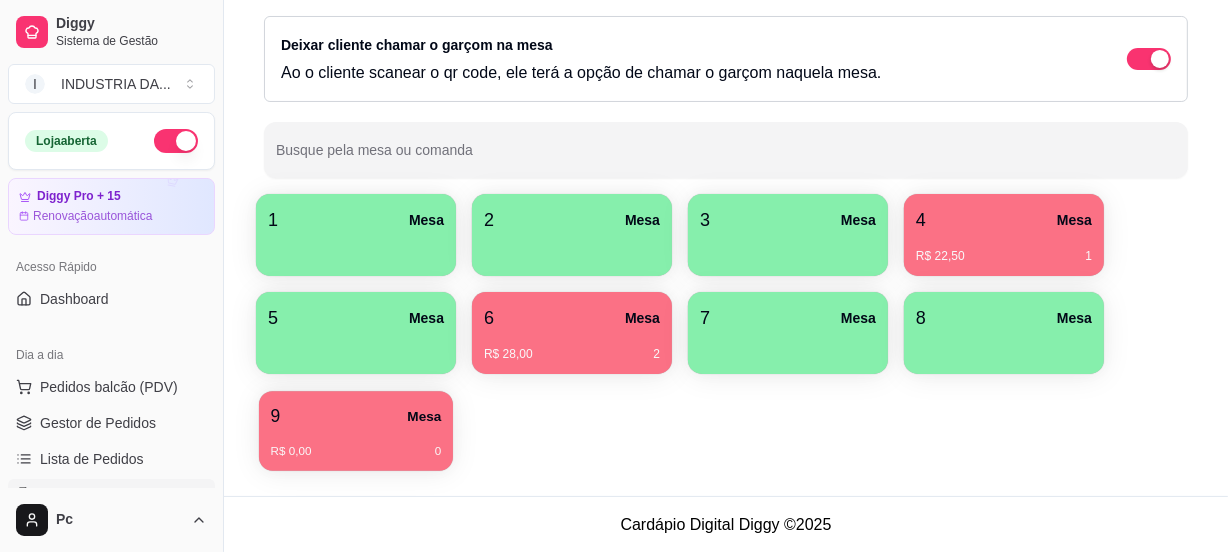 click on "9 Mesa" at bounding box center (356, 416) 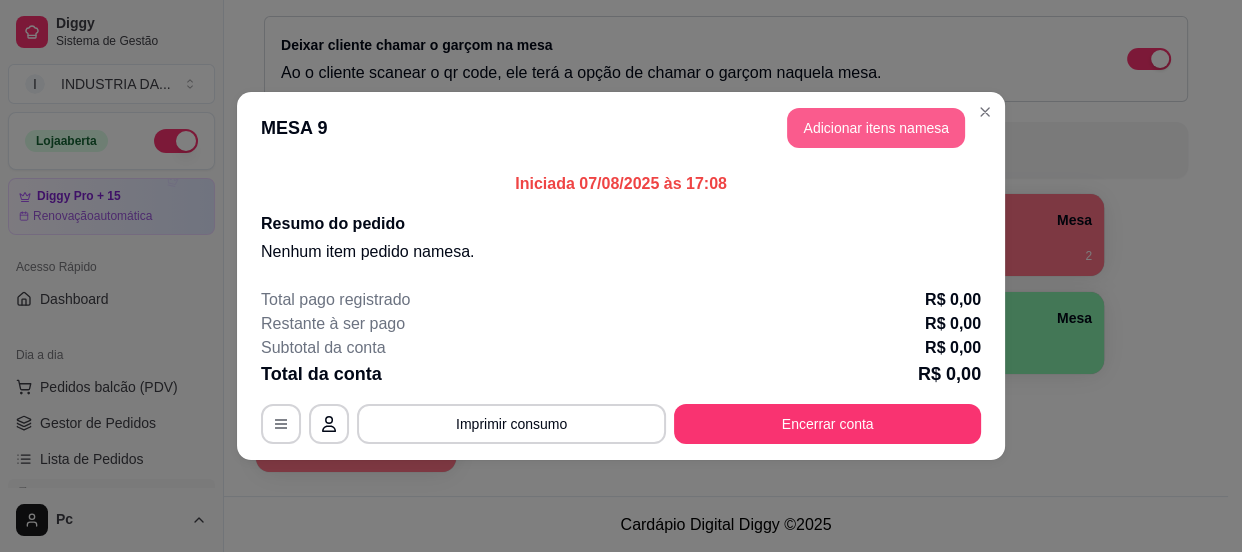 click on "Adicionar itens na  mesa" at bounding box center [876, 128] 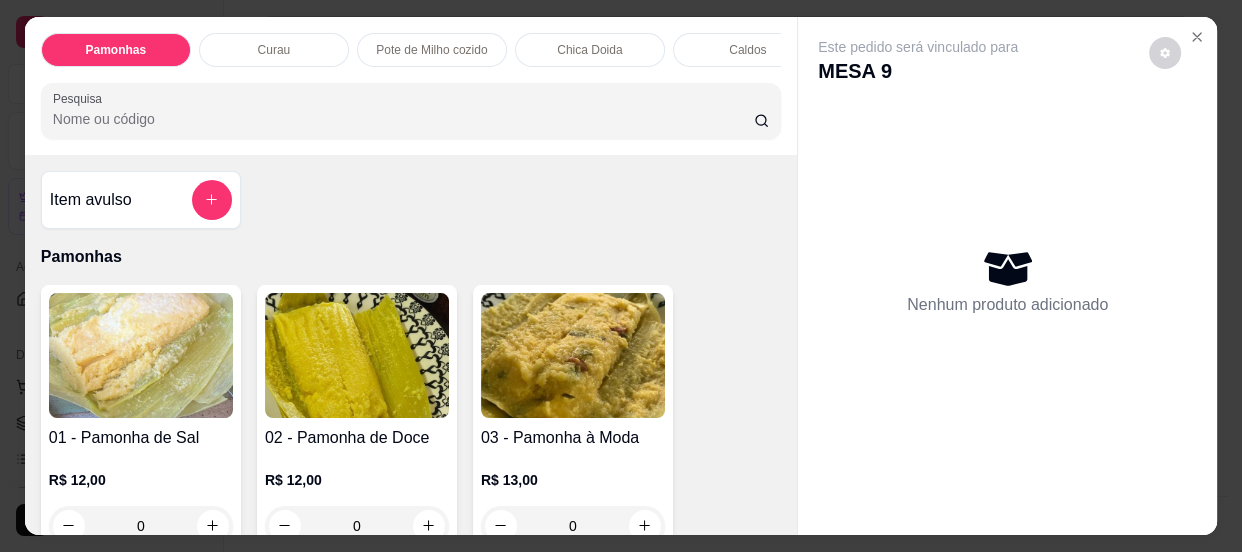 scroll, scrollTop: 90, scrollLeft: 0, axis: vertical 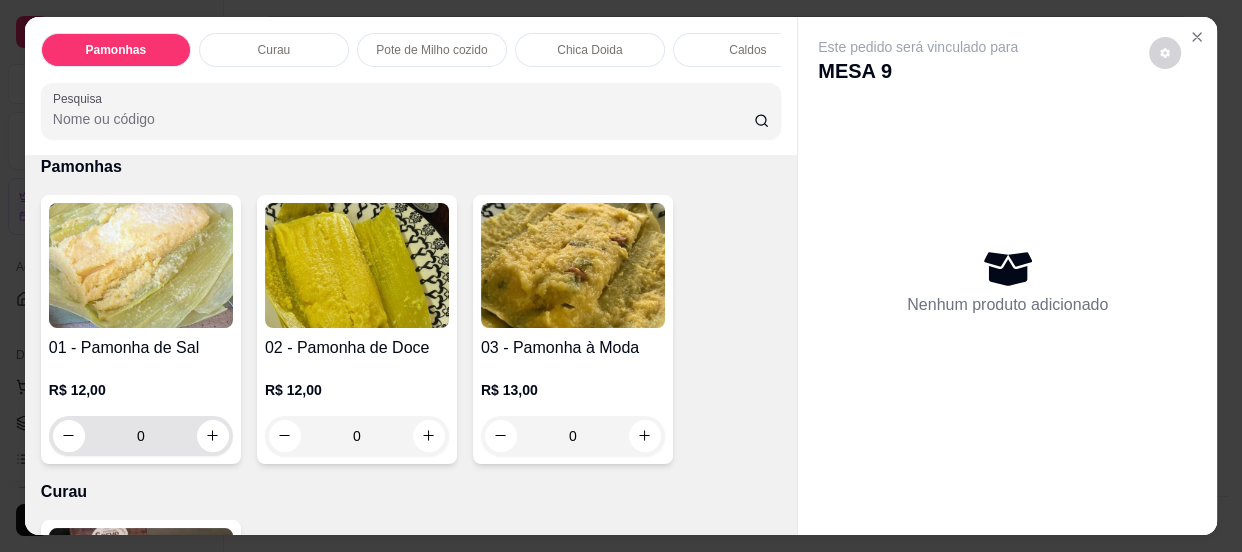 click on "0" at bounding box center [141, 436] 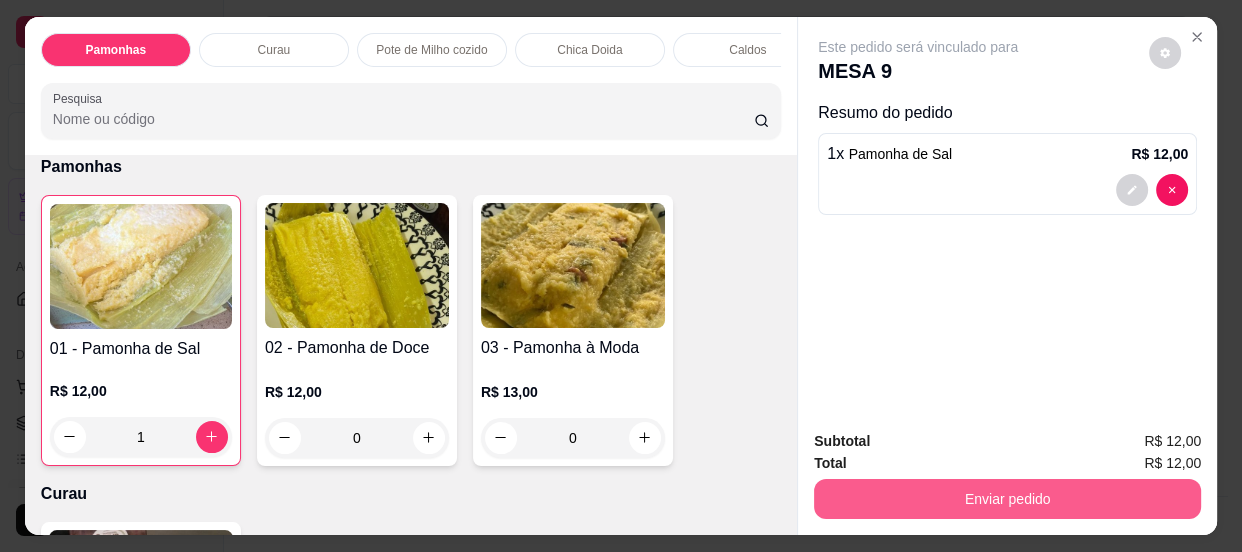 type on "1" 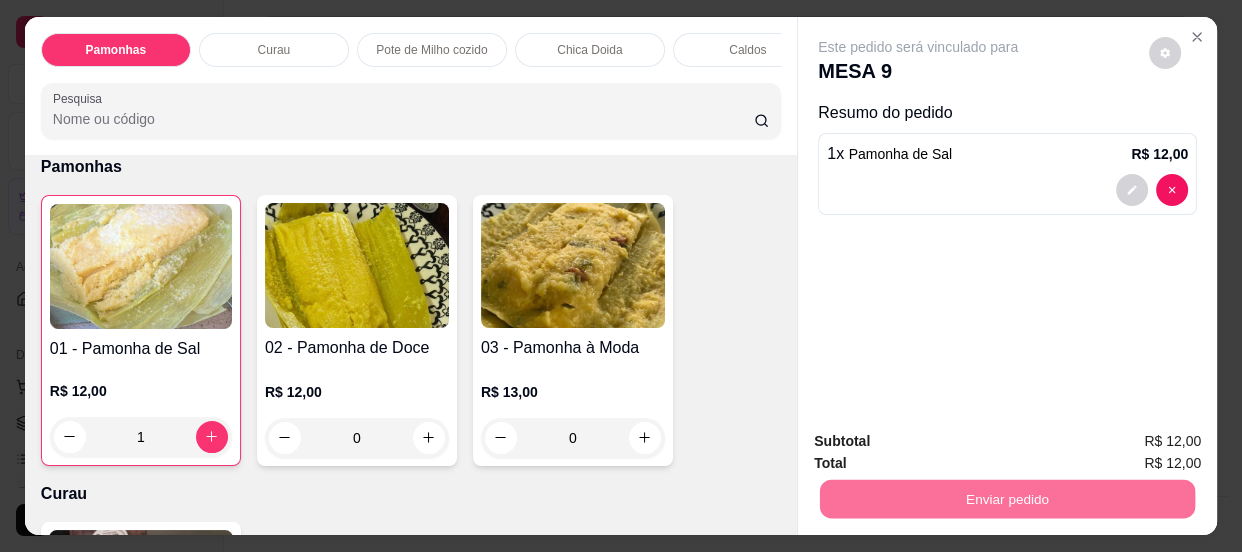 click on "Não registrar e enviar pedido" at bounding box center [942, 443] 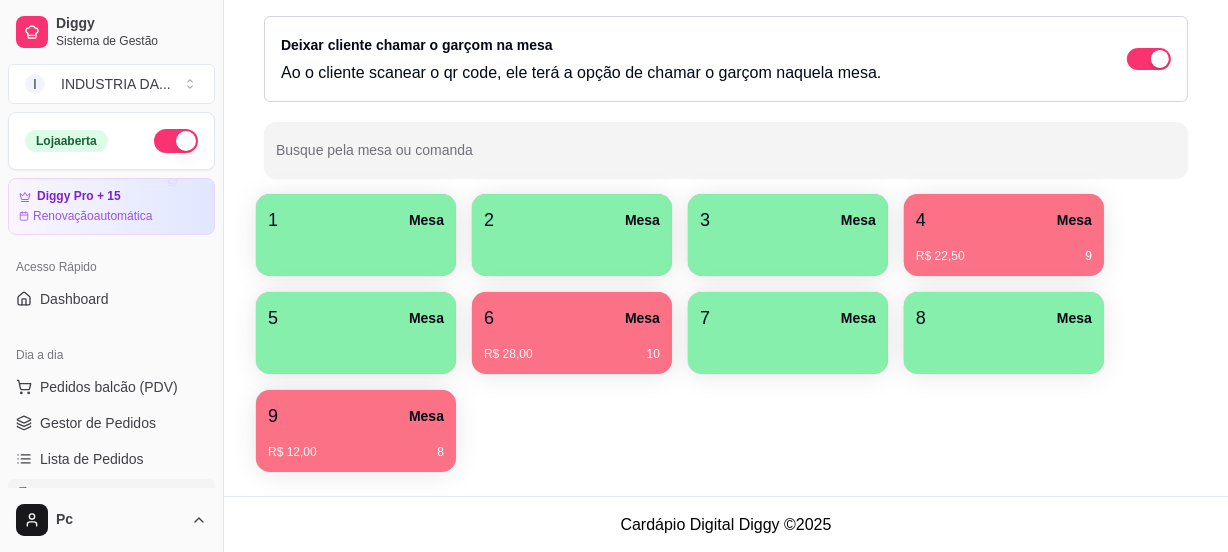 click on "4 Mesa" at bounding box center (1004, 220) 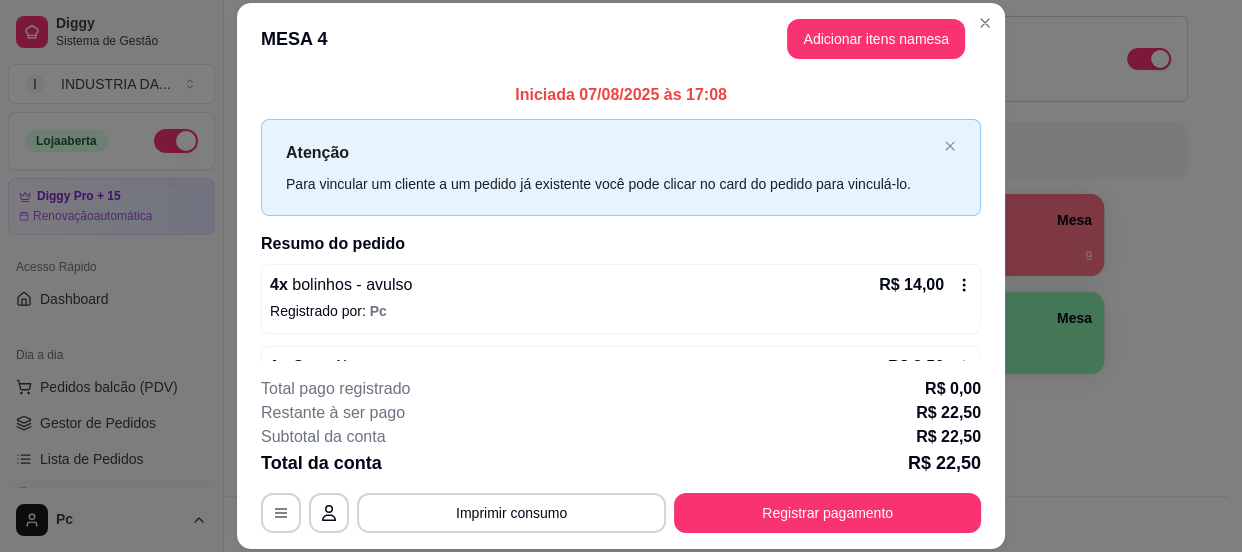 scroll, scrollTop: 61, scrollLeft: 0, axis: vertical 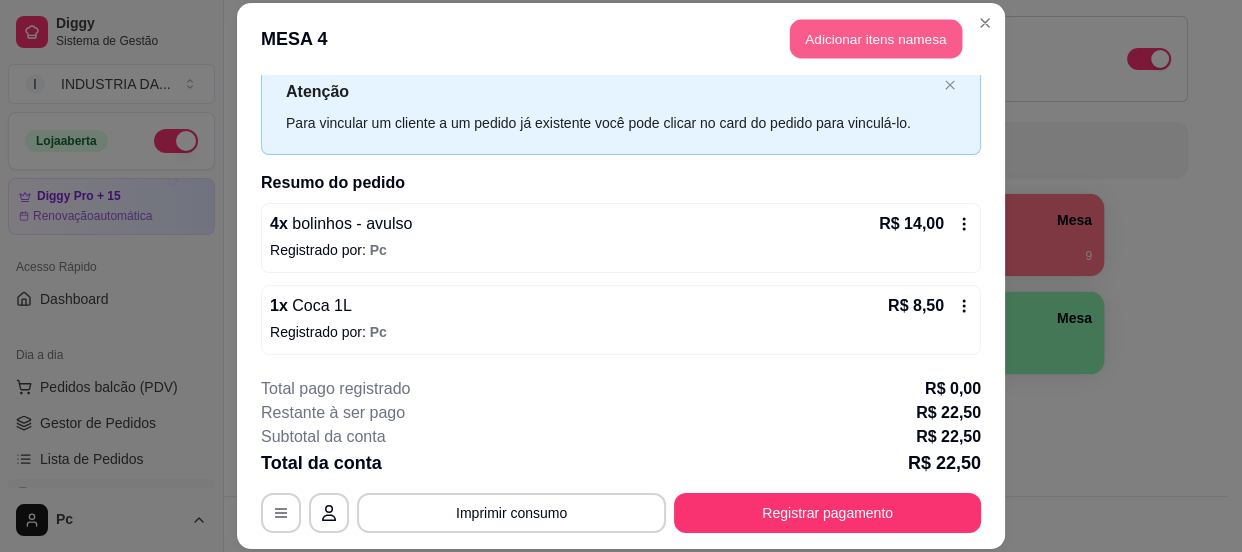 click on "Adicionar itens na  mesa" at bounding box center [876, 38] 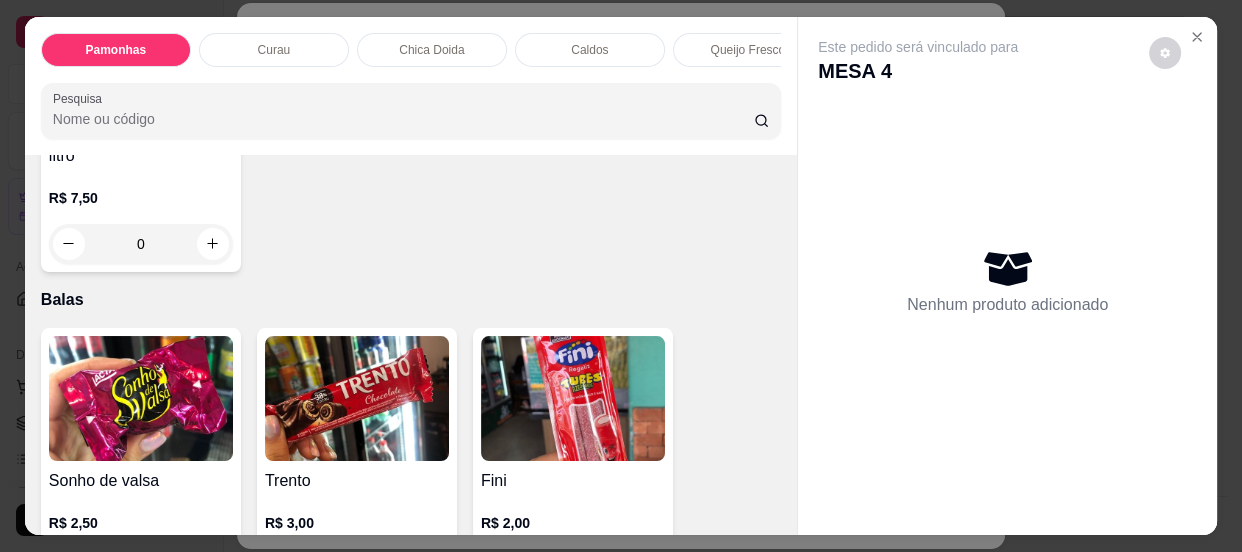 scroll, scrollTop: 5180, scrollLeft: 0, axis: vertical 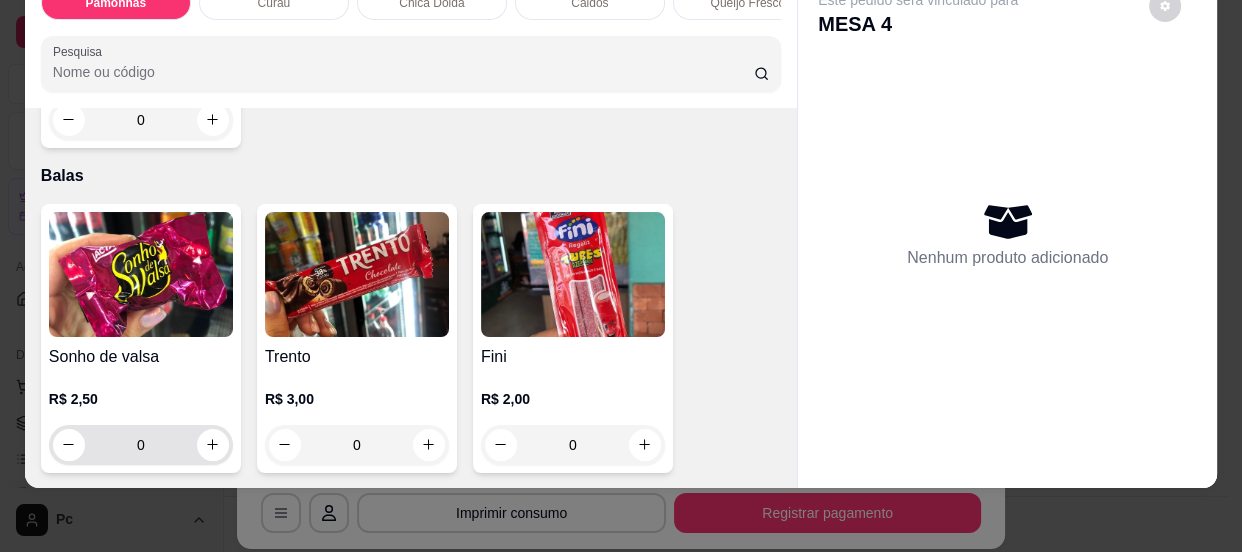 click on "0" at bounding box center [141, 445] 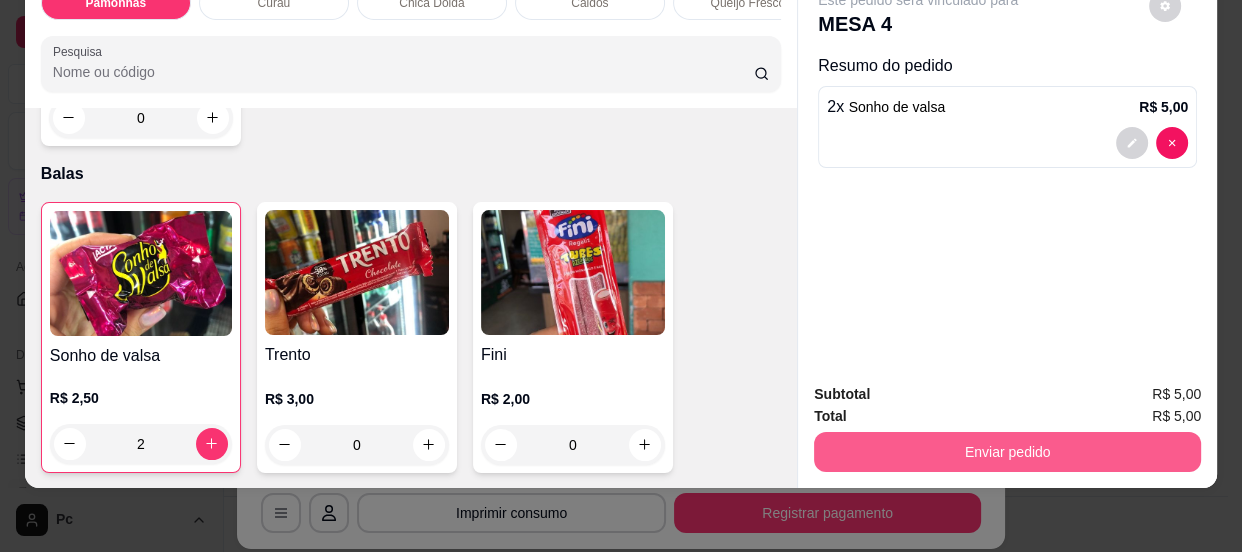 type on "2" 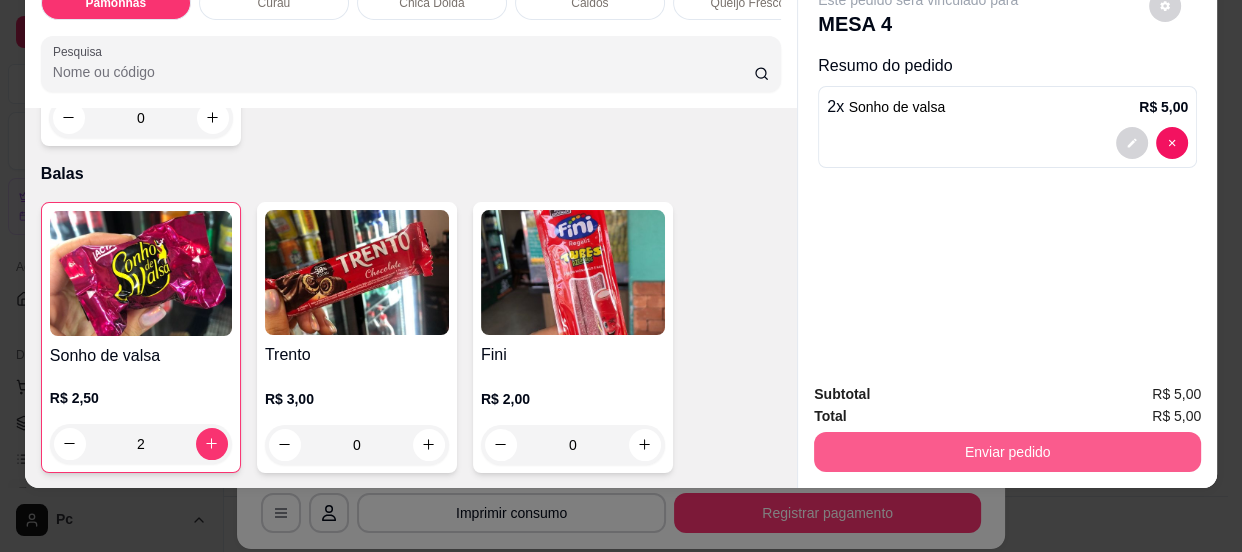 click on "Enviar pedido" at bounding box center [1007, 452] 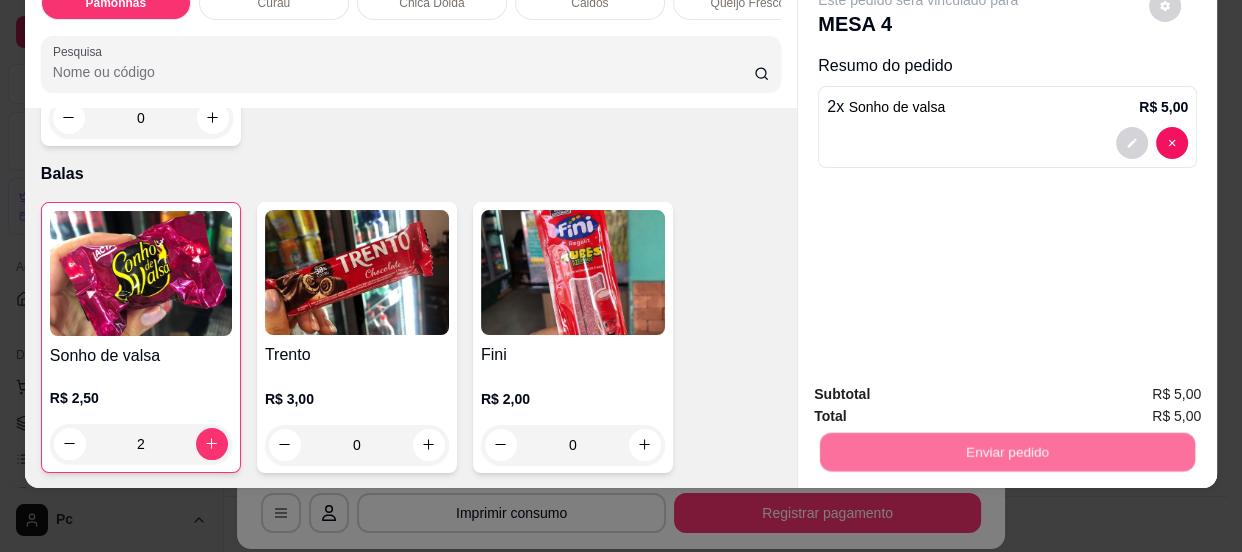 click on "Não registrar e enviar pedido" at bounding box center [942, 389] 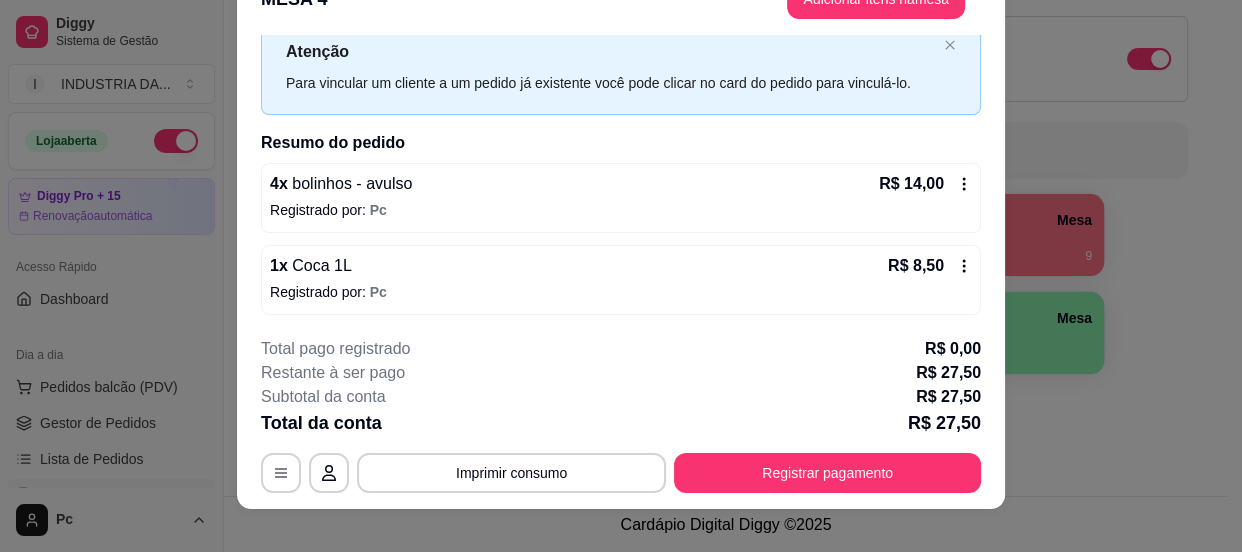 scroll, scrollTop: 60, scrollLeft: 0, axis: vertical 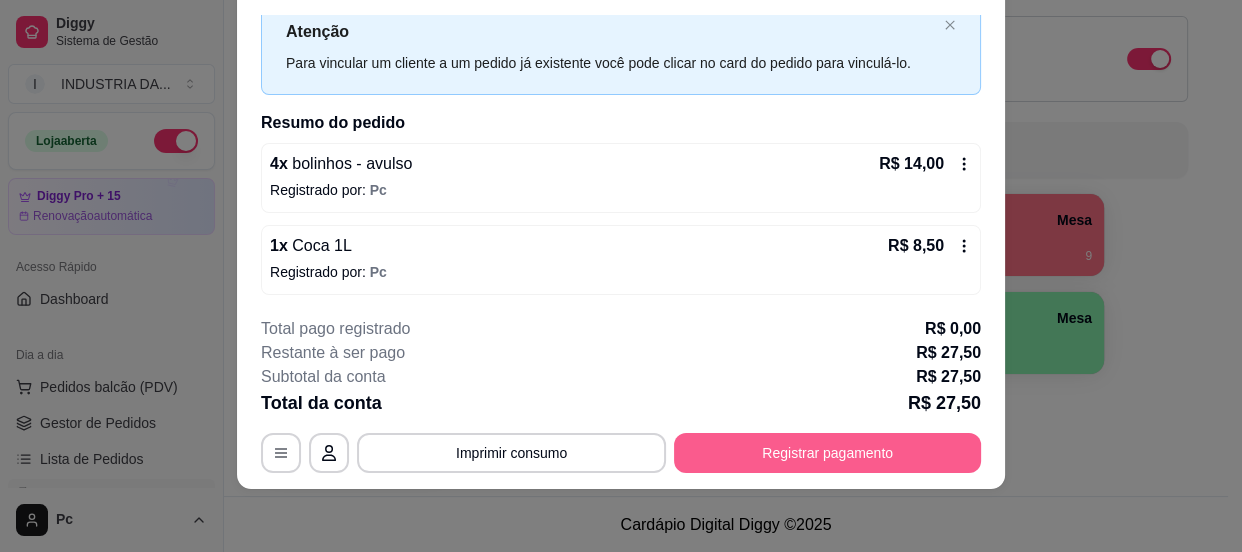 click on "Registrar pagamento" at bounding box center (827, 453) 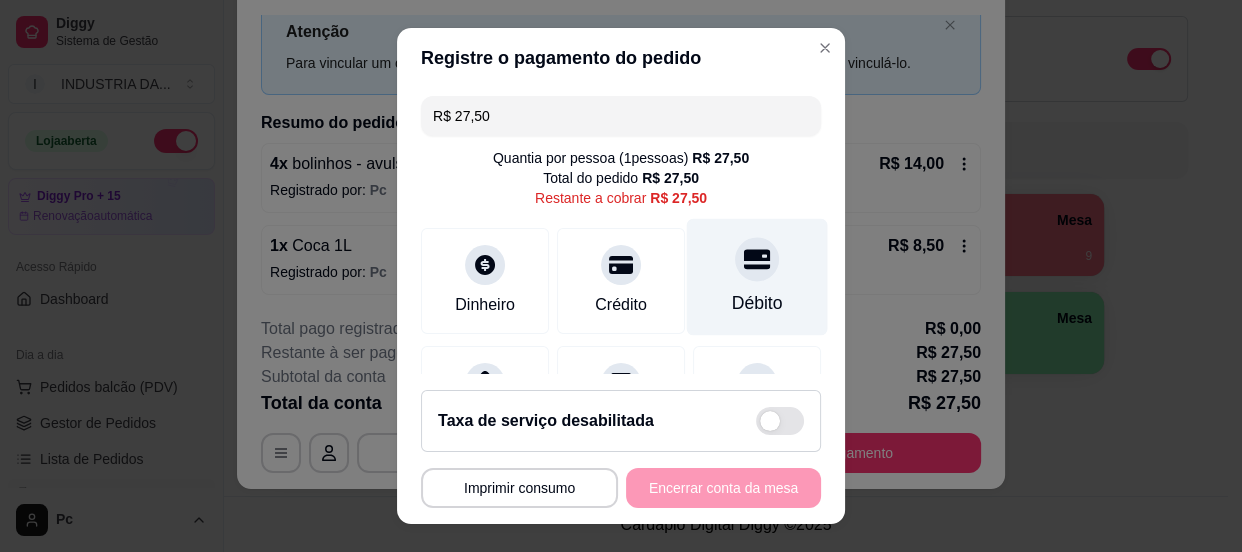 click 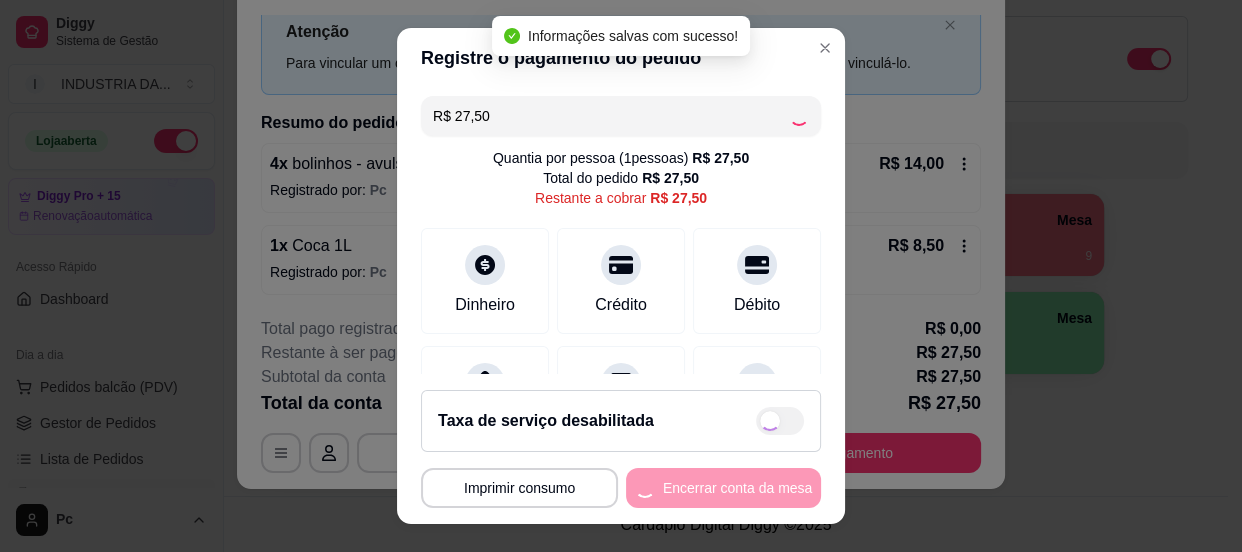 type on "R$ 0,00" 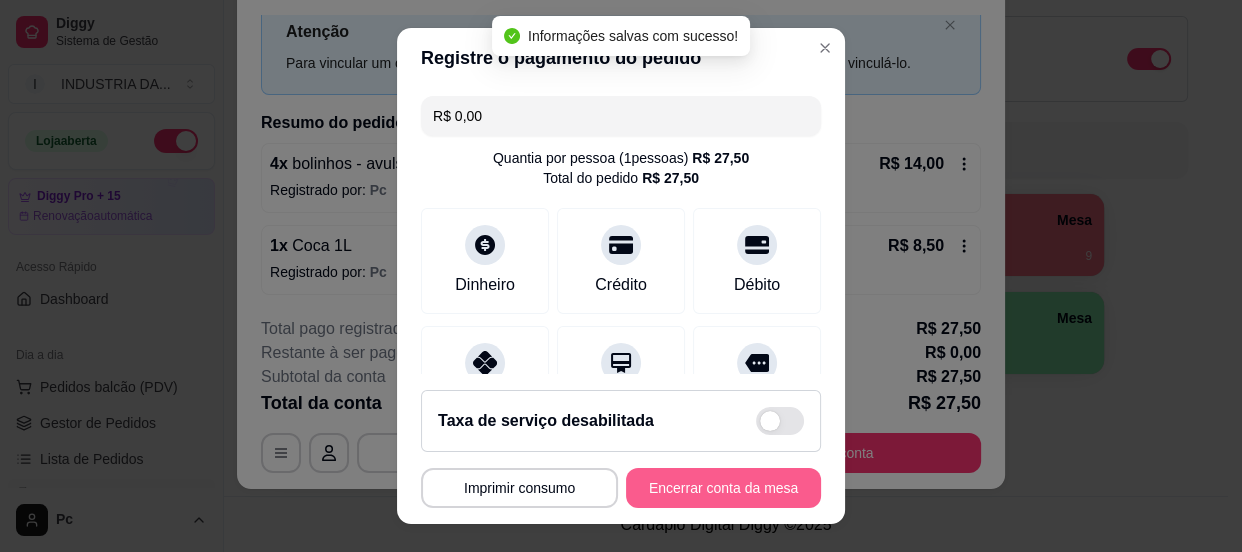 click on "Encerrar conta da mesa" at bounding box center [723, 488] 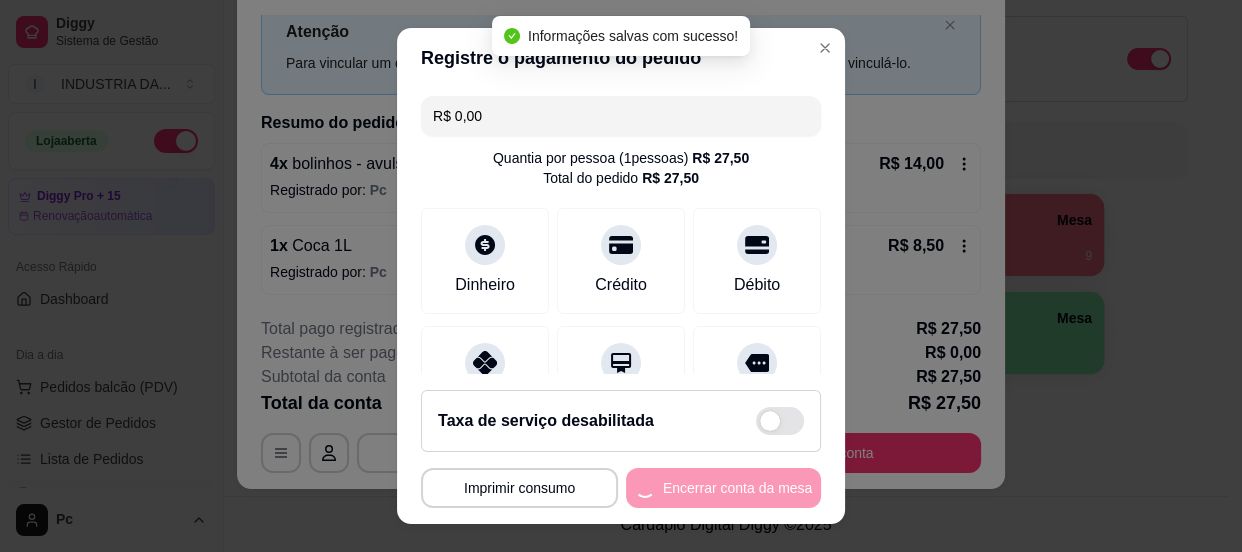 scroll, scrollTop: 0, scrollLeft: 0, axis: both 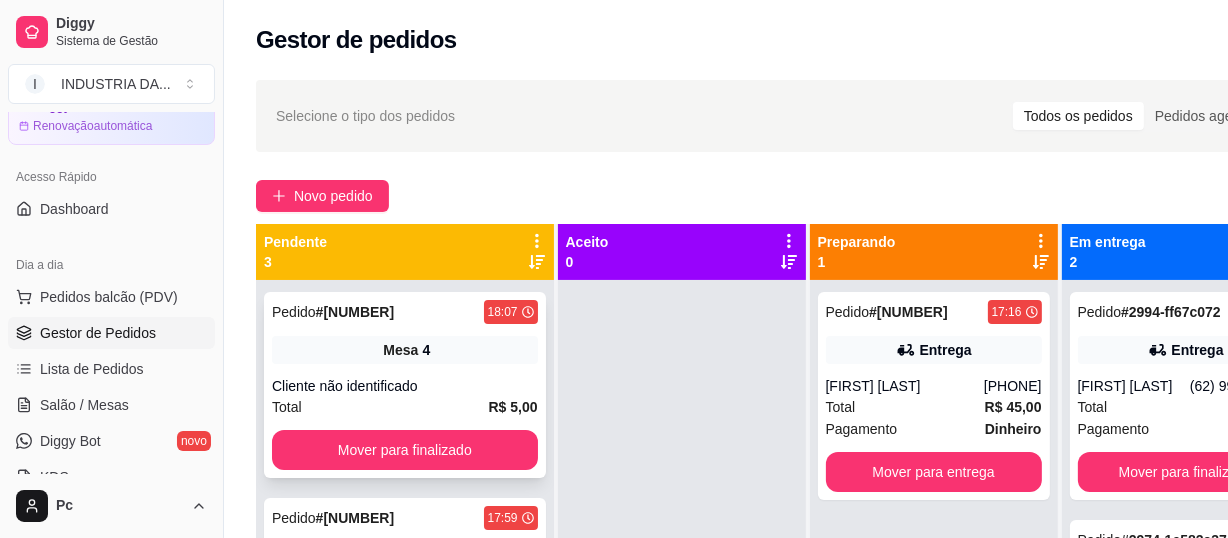 click on "Mover para finalizado" at bounding box center [405, 450] 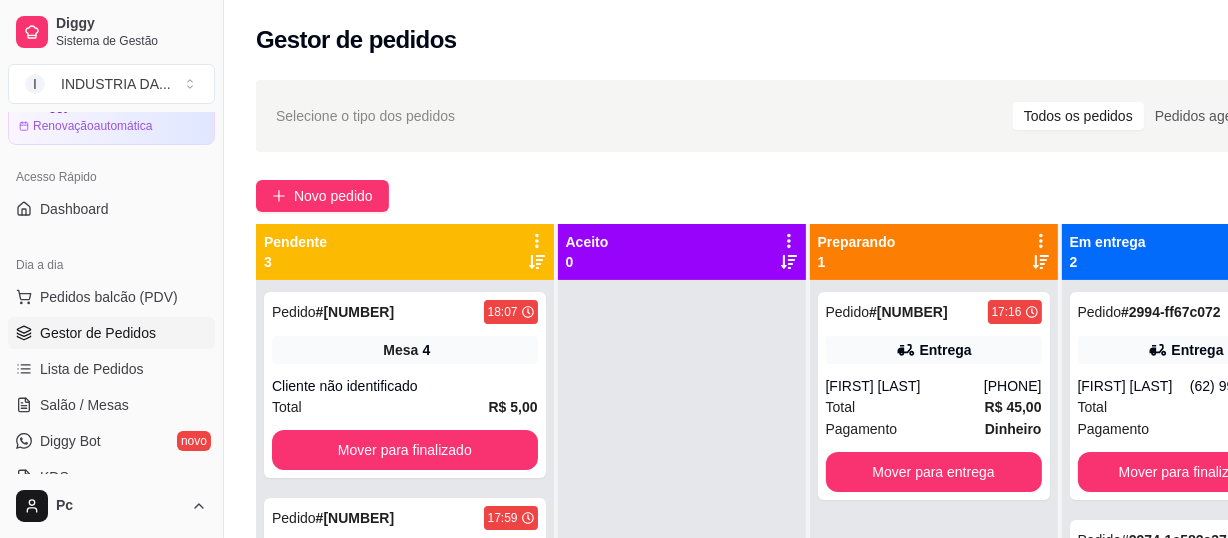 scroll, scrollTop: 56, scrollLeft: 0, axis: vertical 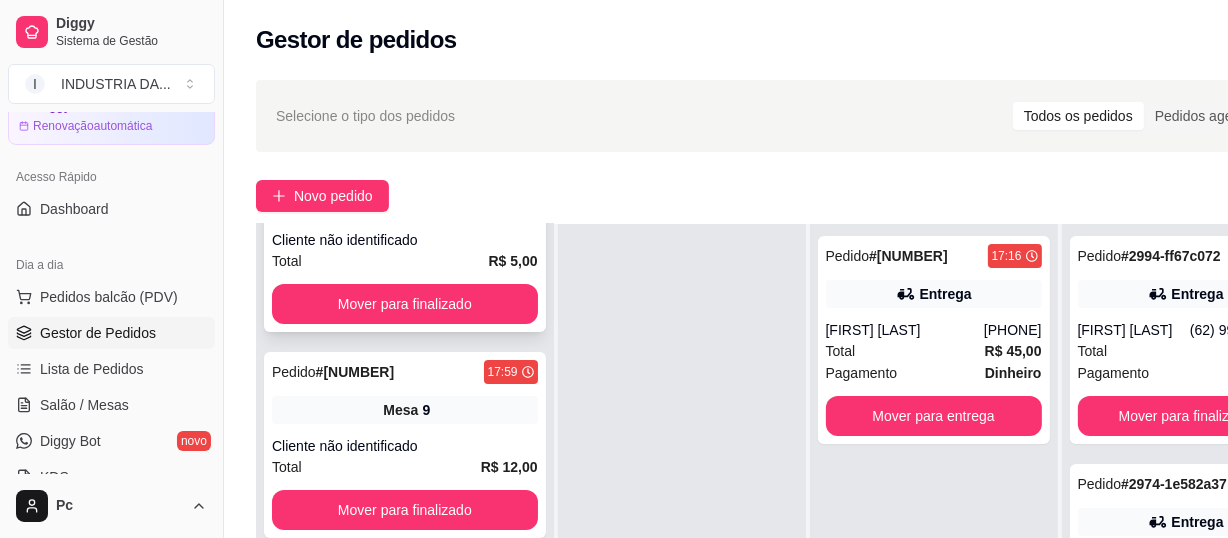 click on "Mover para finalizado" at bounding box center (405, 304) 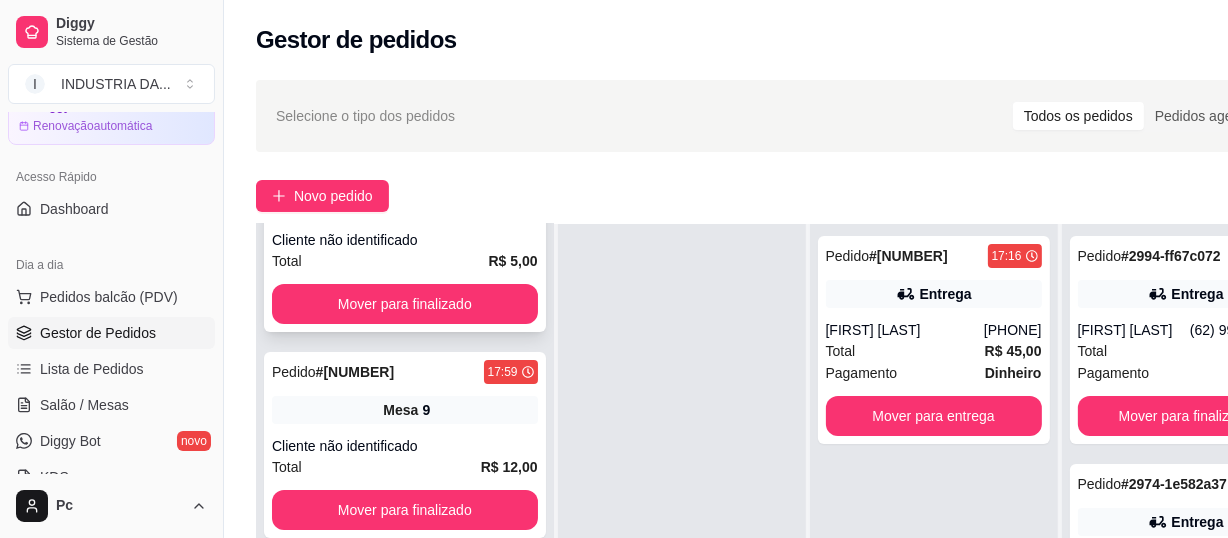 click on "Mover para finalizado" at bounding box center [405, 304] 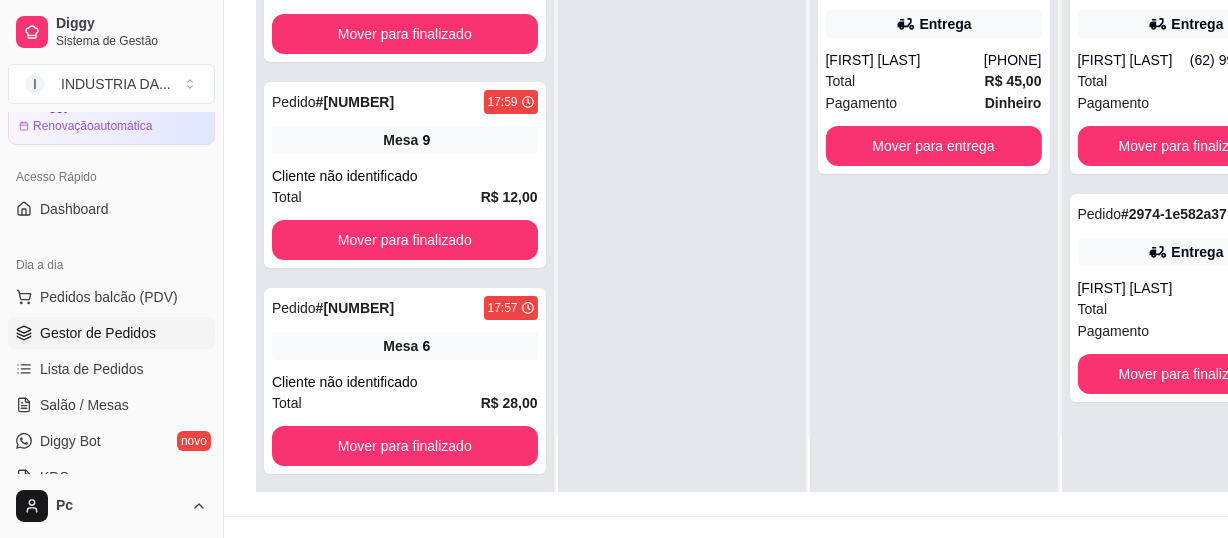 scroll, scrollTop: 318, scrollLeft: 0, axis: vertical 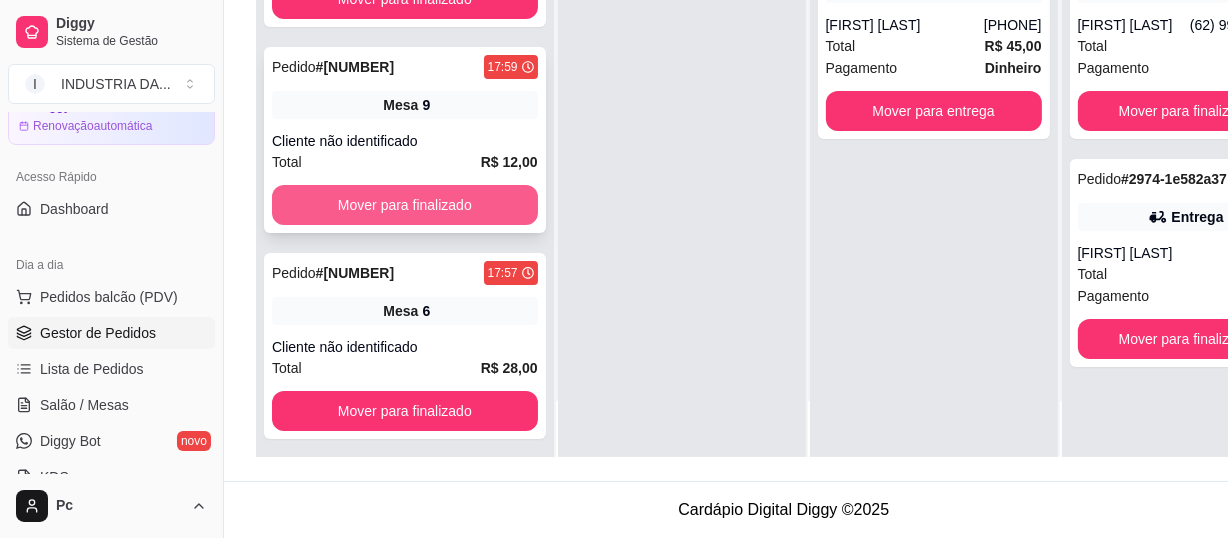 click on "Mover para finalizado" at bounding box center [405, 205] 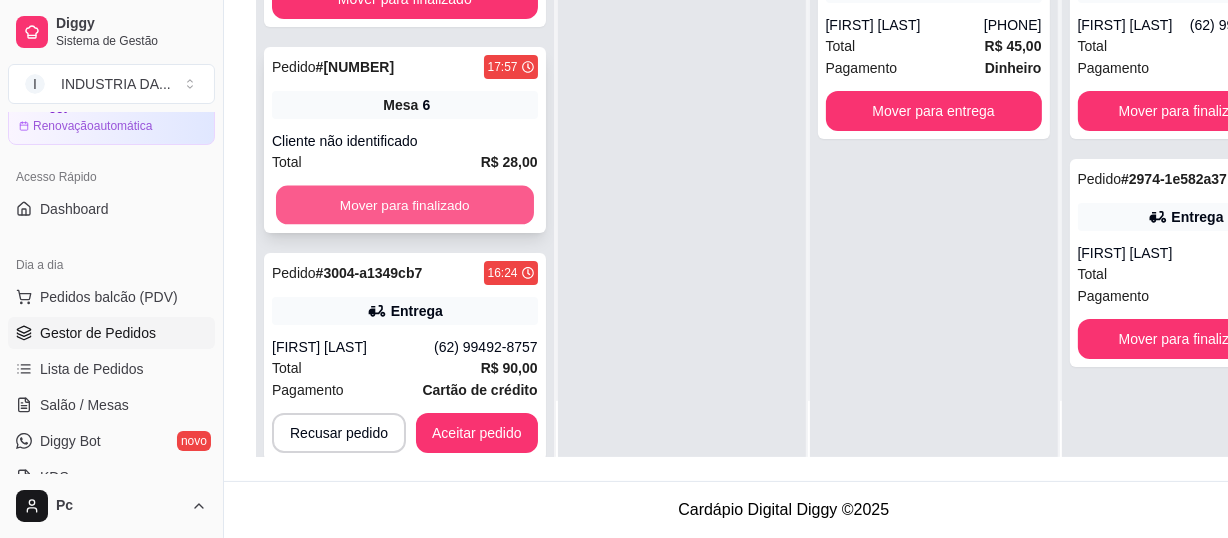 click on "Mover para finalizado" at bounding box center (405, 205) 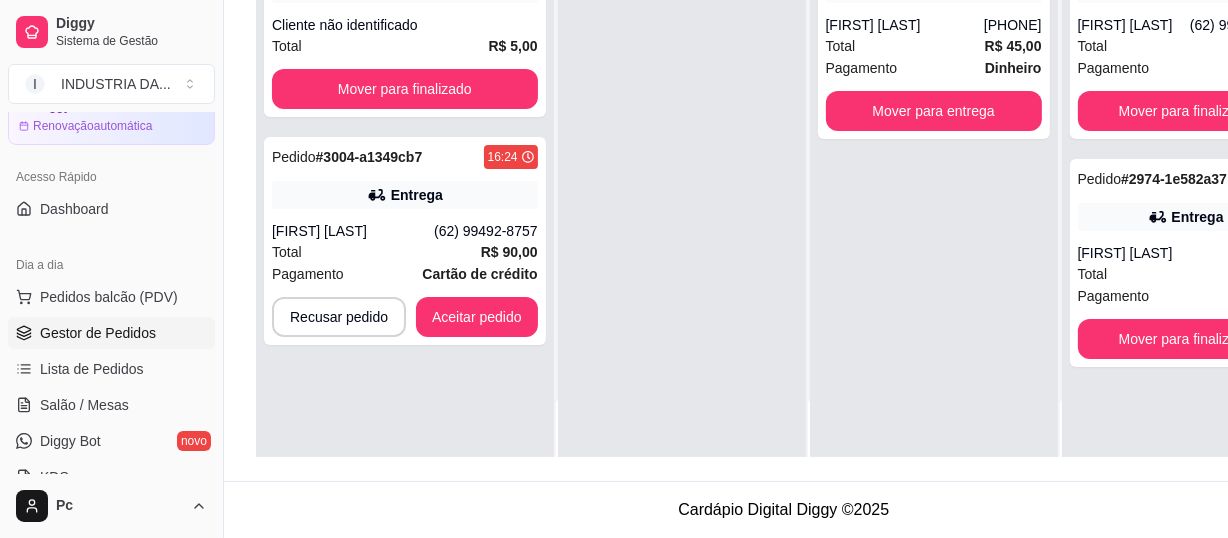 scroll, scrollTop: 0, scrollLeft: 0, axis: both 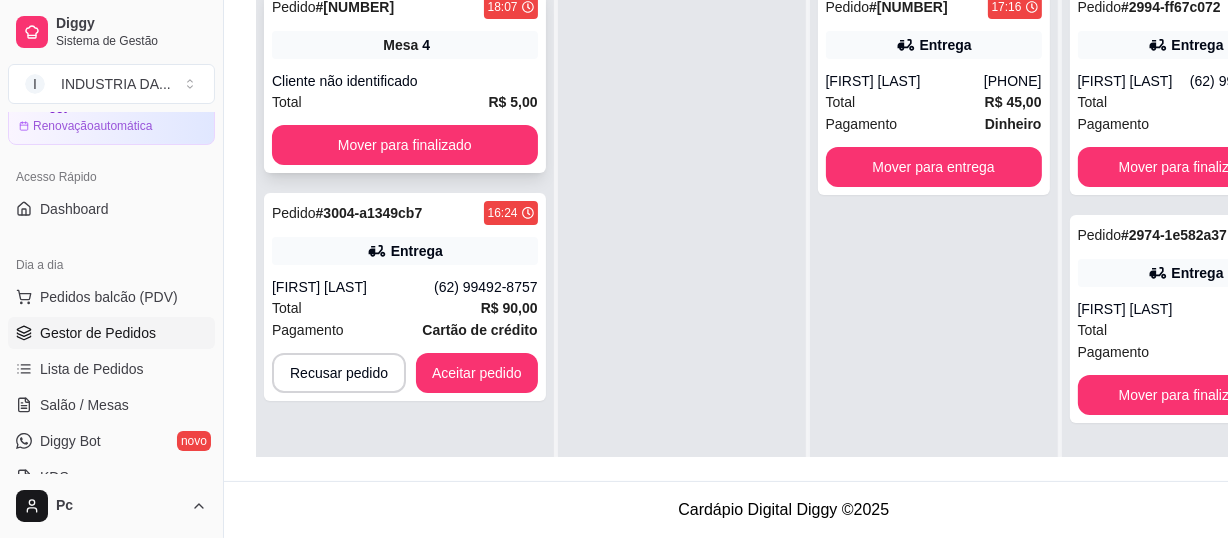 click on "Mover para finalizado" at bounding box center [405, 145] 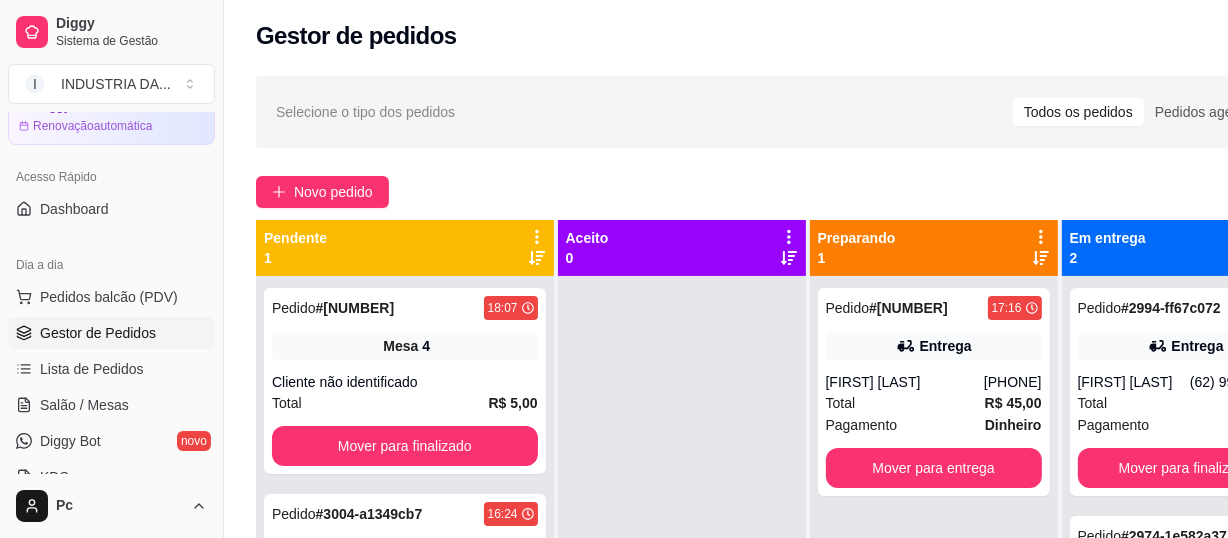 scroll, scrollTop: 0, scrollLeft: 0, axis: both 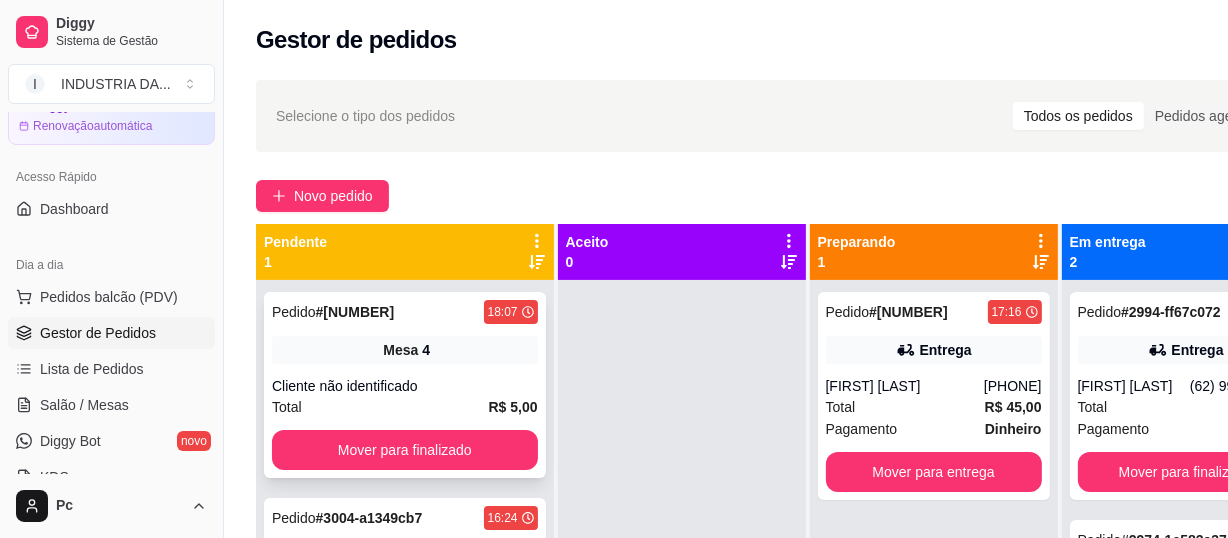 click on "Mover para finalizado" at bounding box center [405, 450] 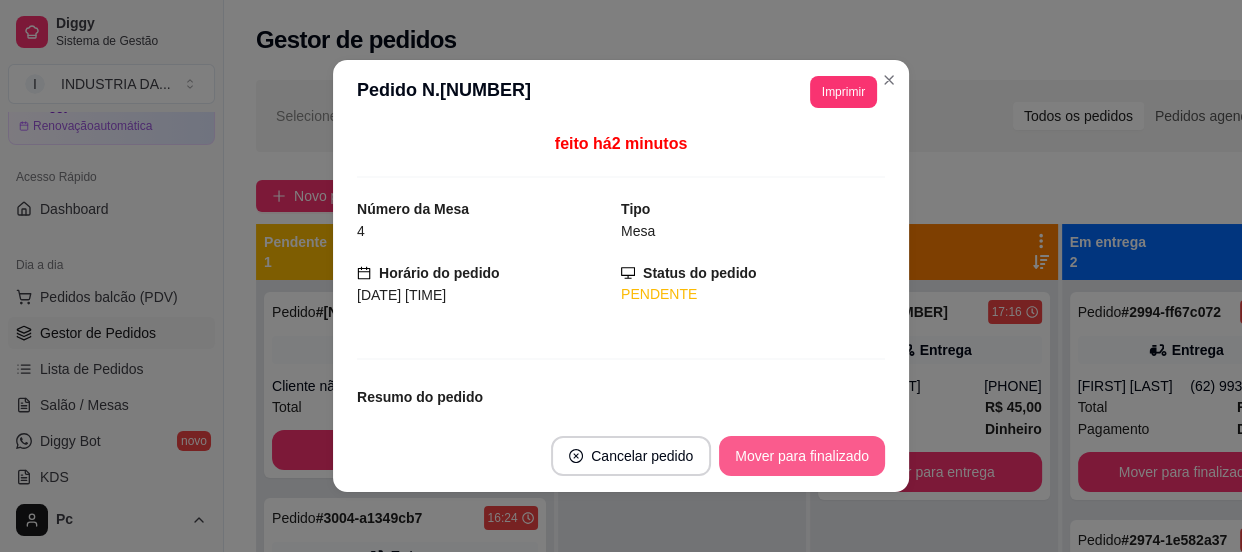 click on "Mover para finalizado" at bounding box center [802, 456] 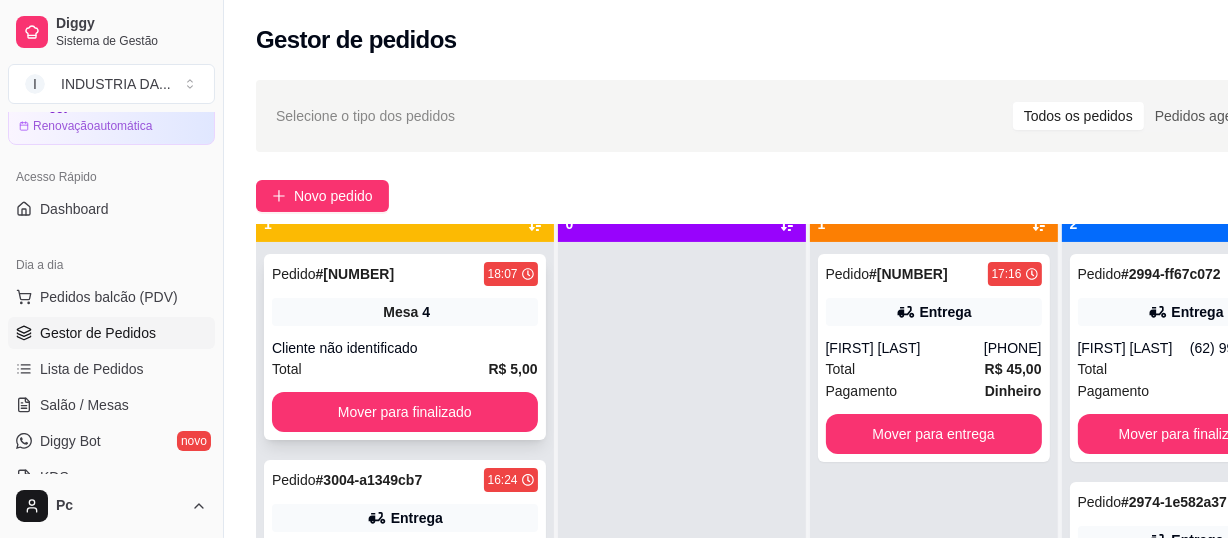 scroll, scrollTop: 56, scrollLeft: 0, axis: vertical 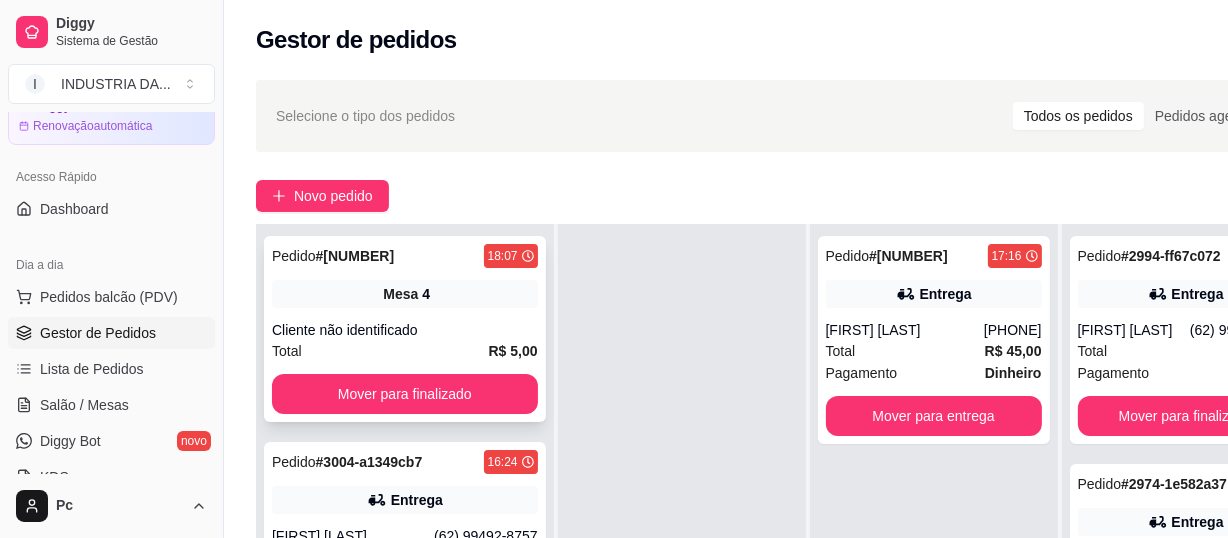 click on "Mover para finalizado" at bounding box center [405, 394] 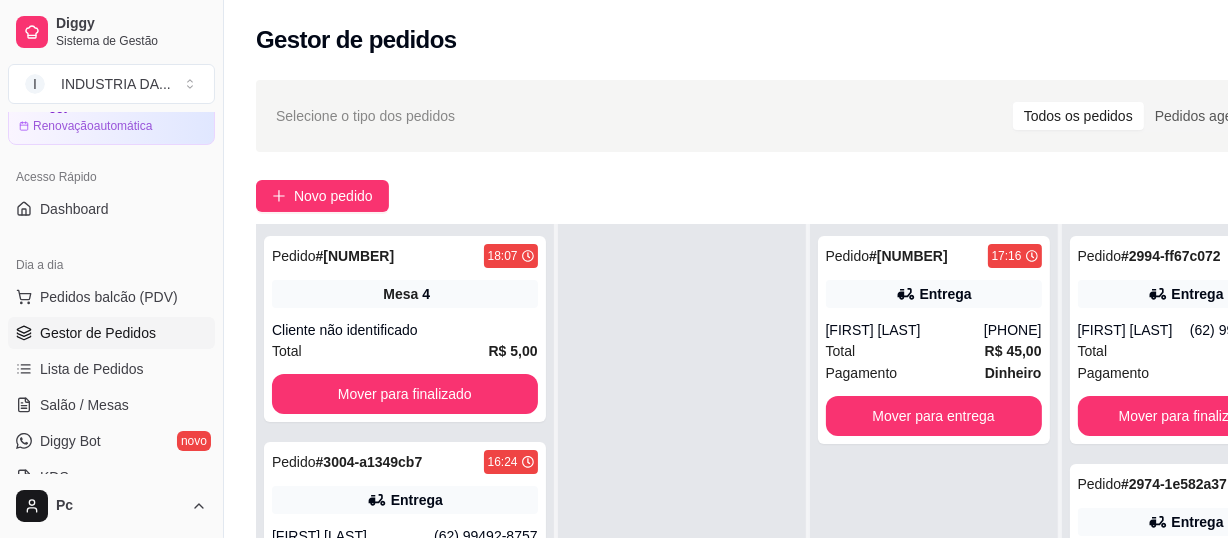 click at bounding box center [682, 493] 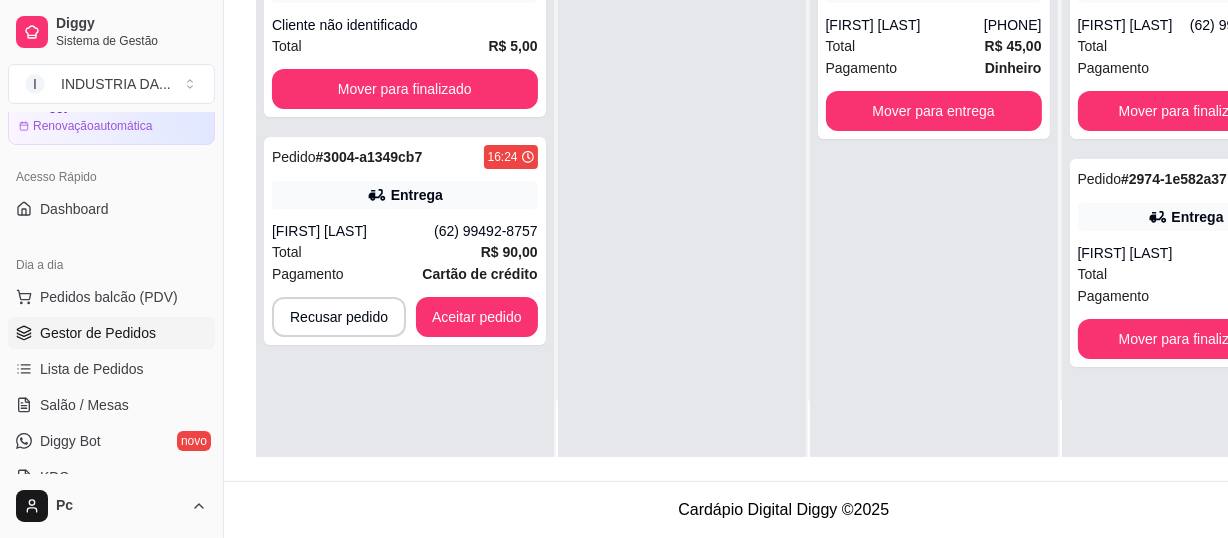 scroll, scrollTop: 318, scrollLeft: 0, axis: vertical 